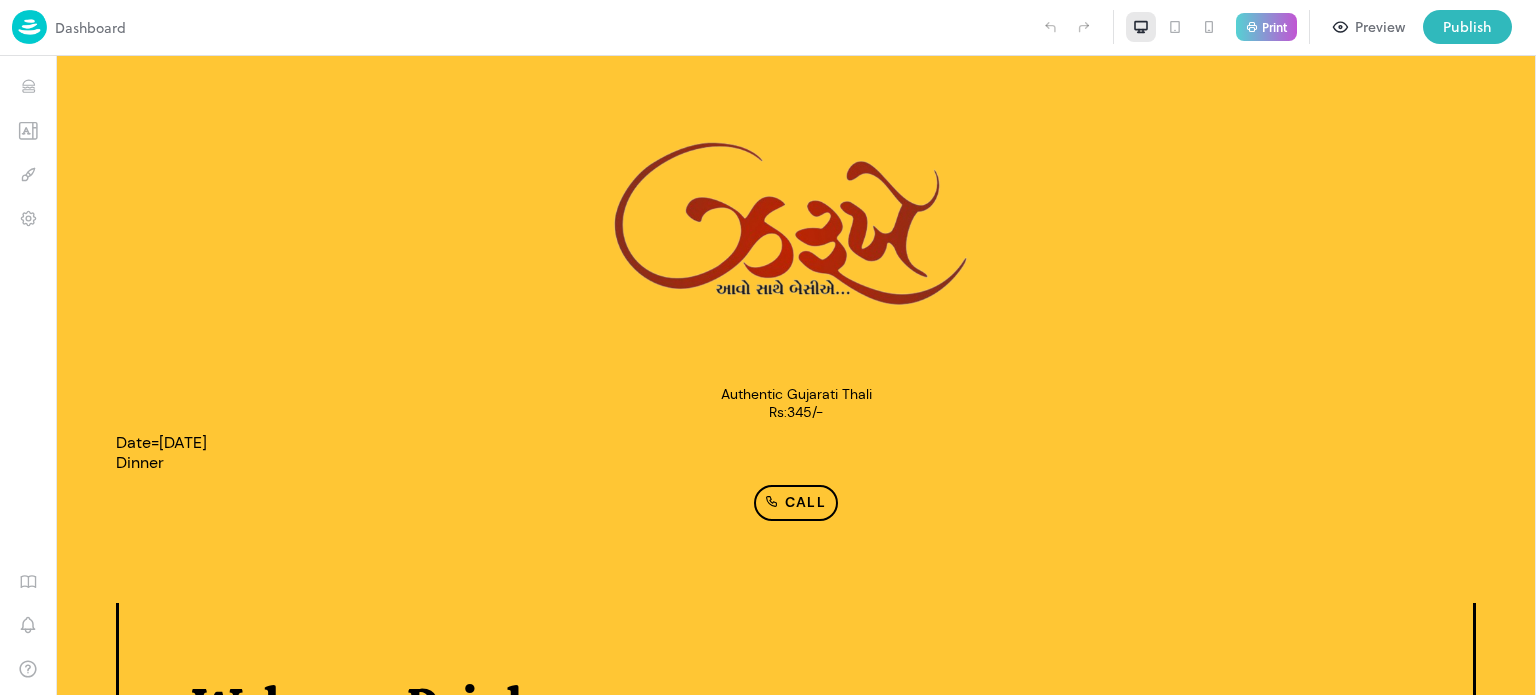 scroll, scrollTop: 1299, scrollLeft: 0, axis: vertical 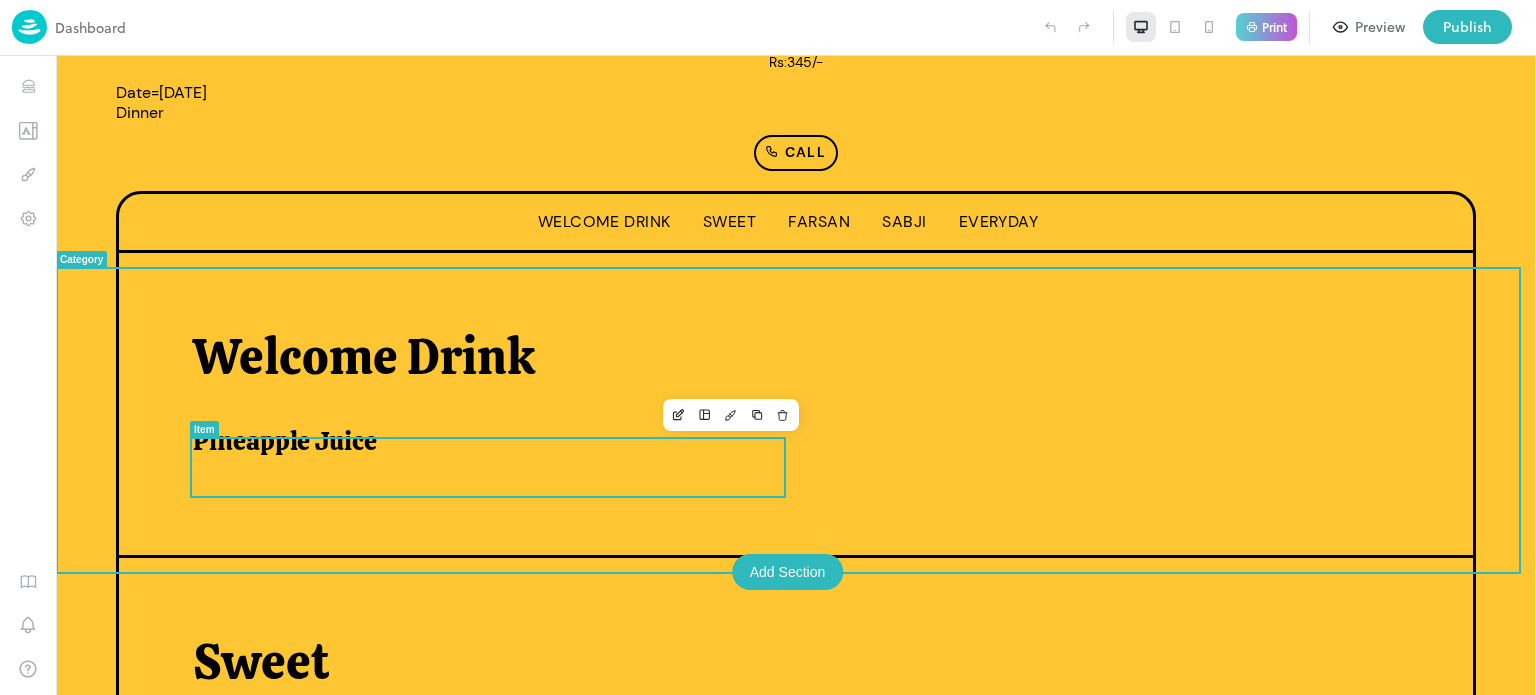 click on "Pineapple Juice" at bounding box center (285, 441) 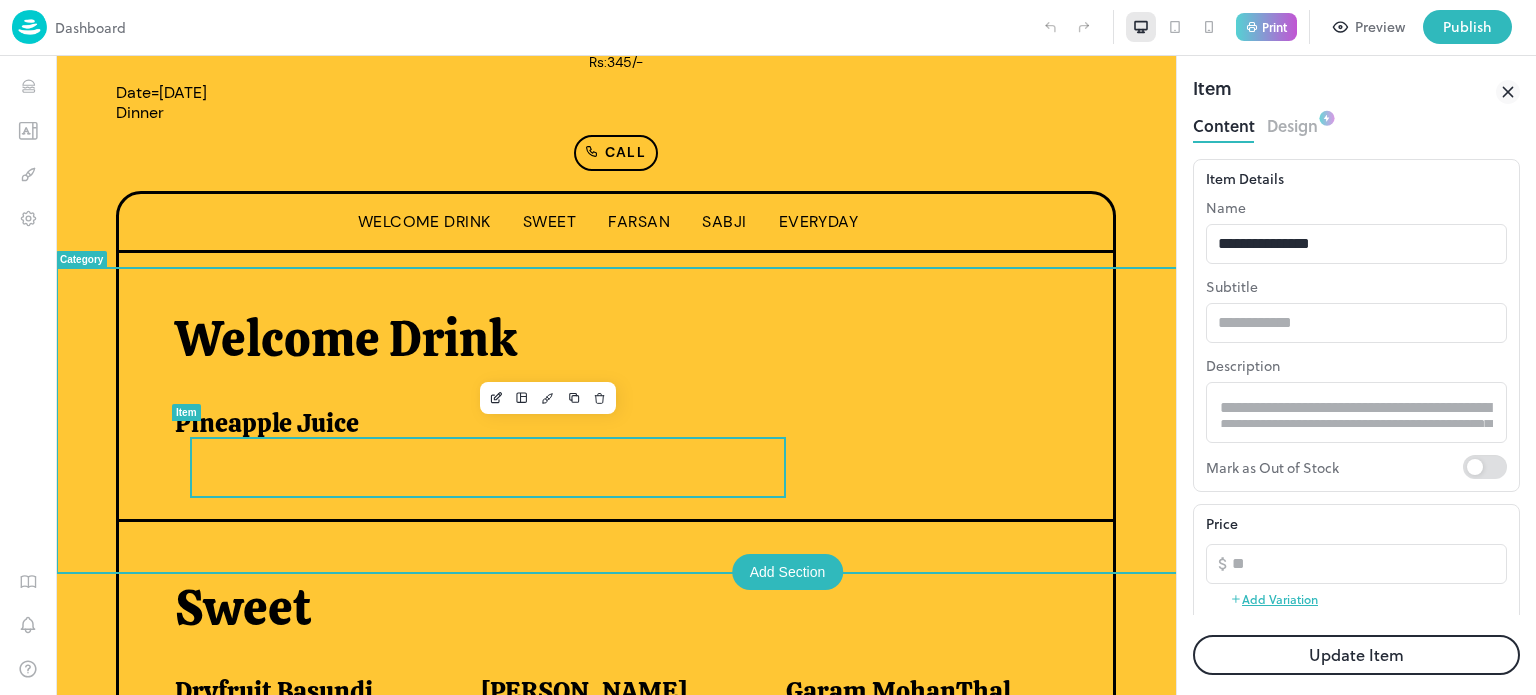 scroll, scrollTop: 0, scrollLeft: 0, axis: both 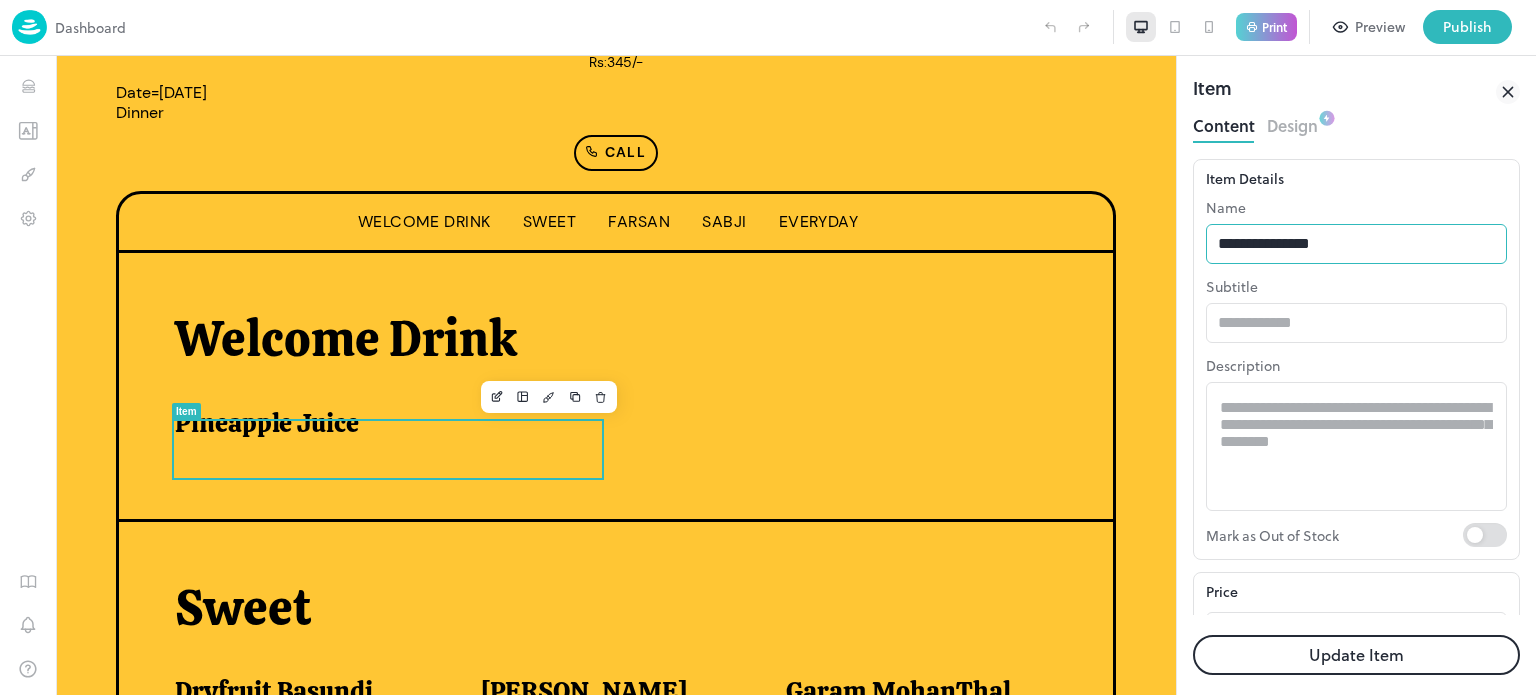 click on "**********" at bounding box center [1356, 244] 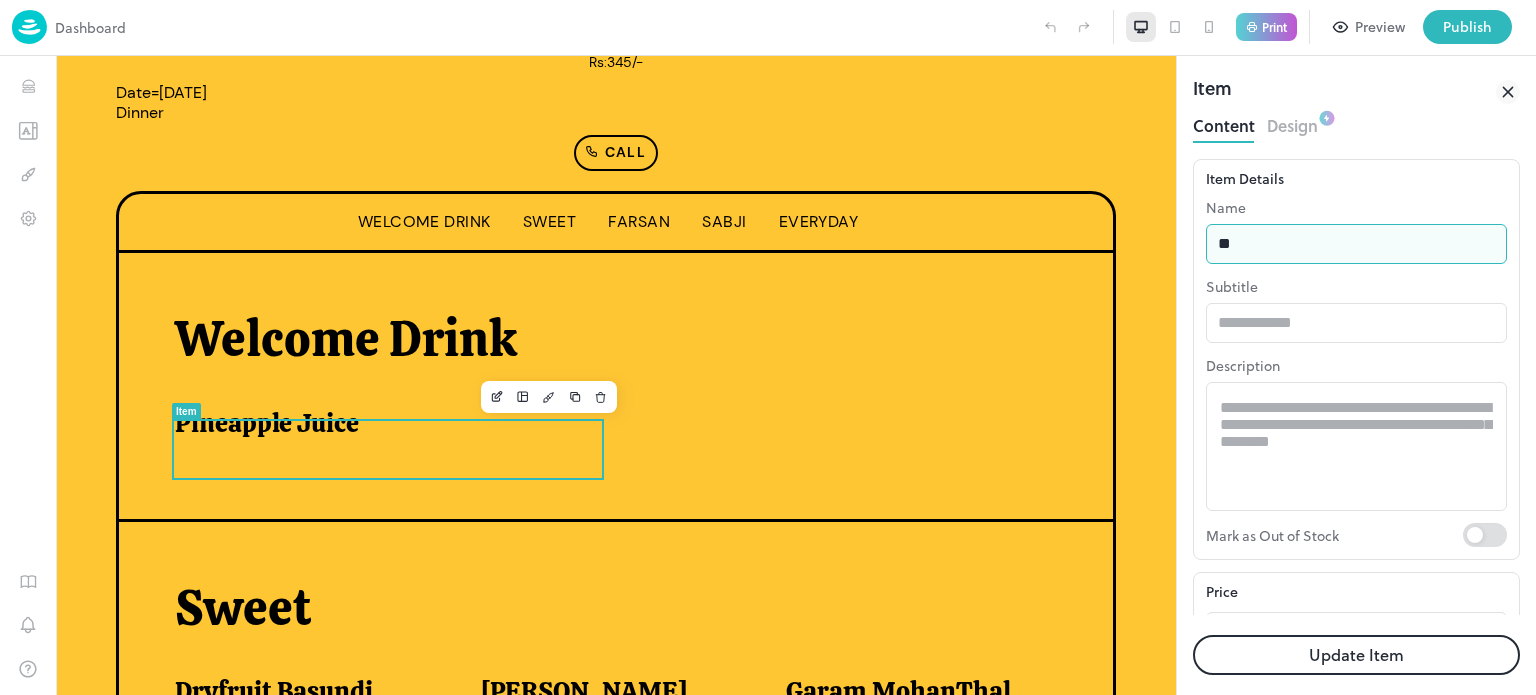type on "*" 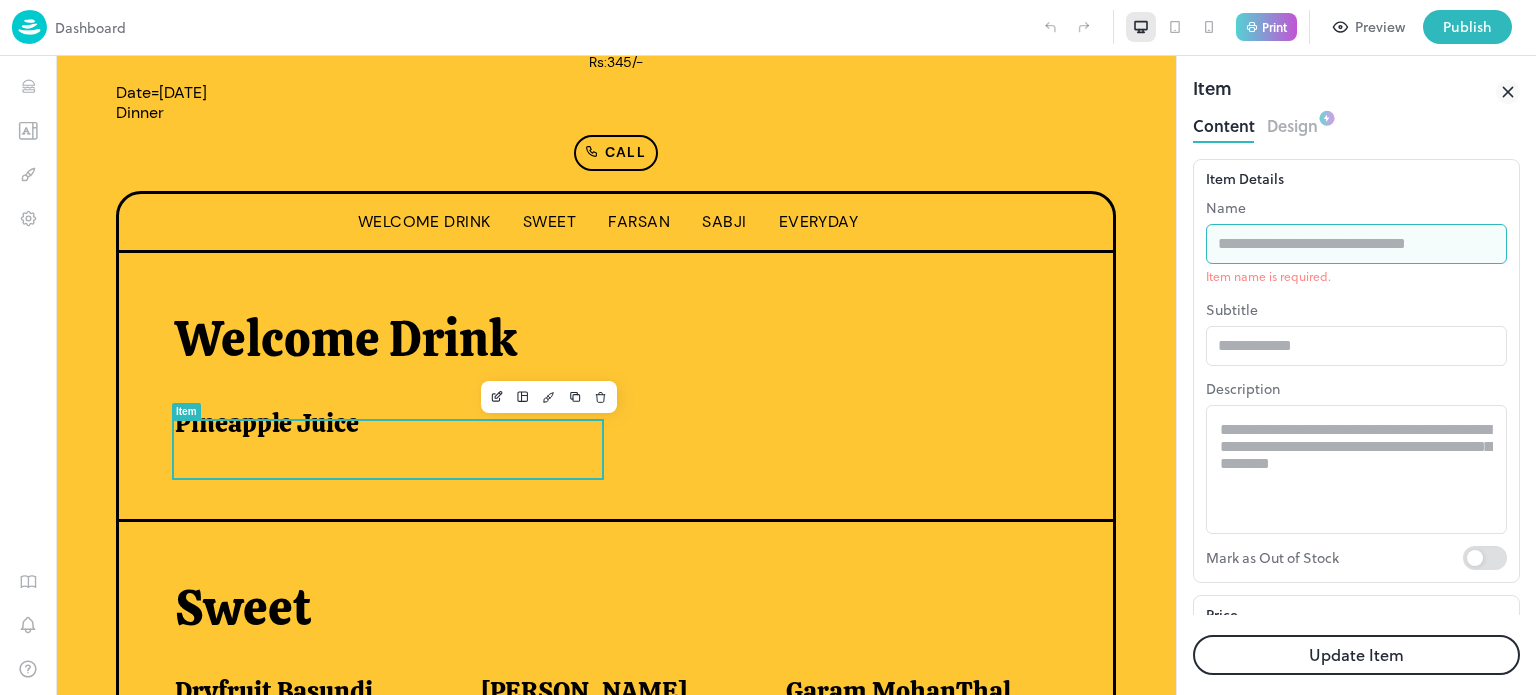 type on "*" 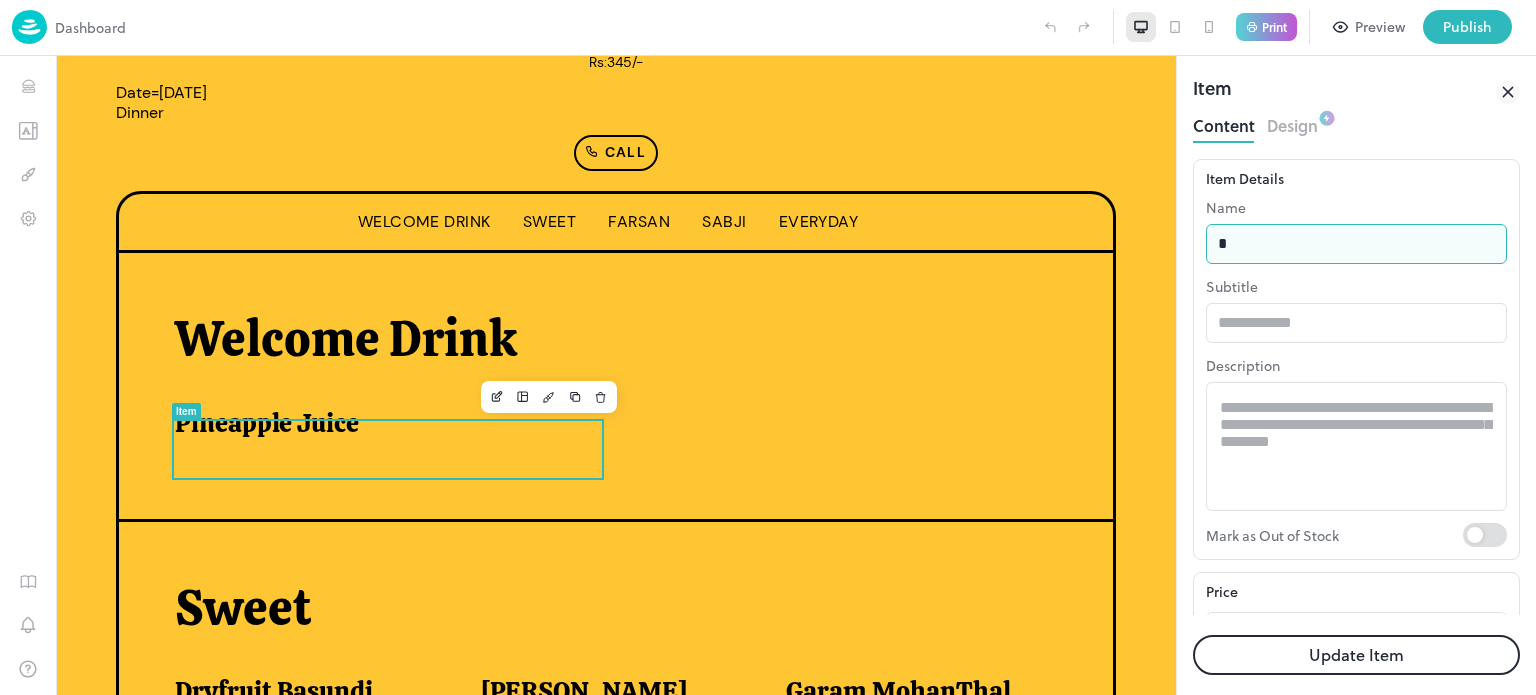 type on "**********" 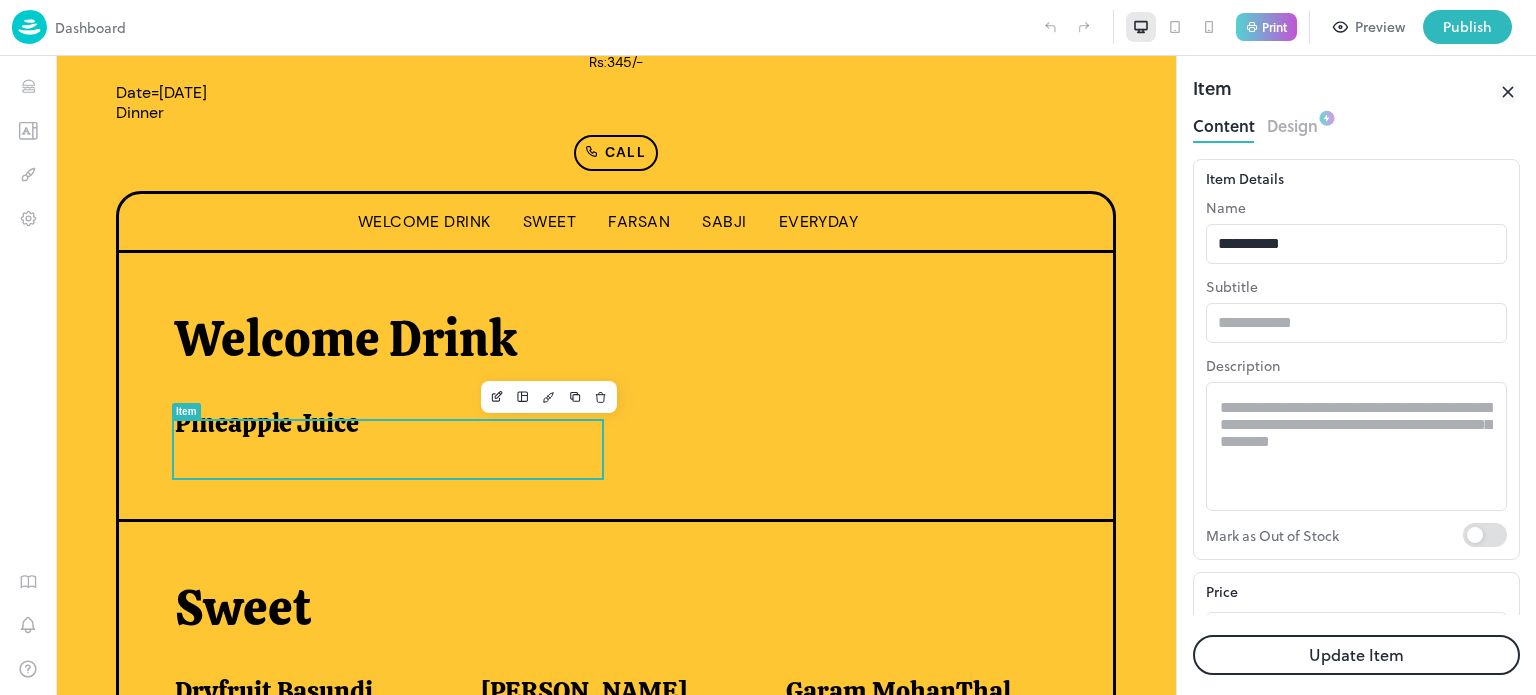 click on "Update Item" at bounding box center [1356, 655] 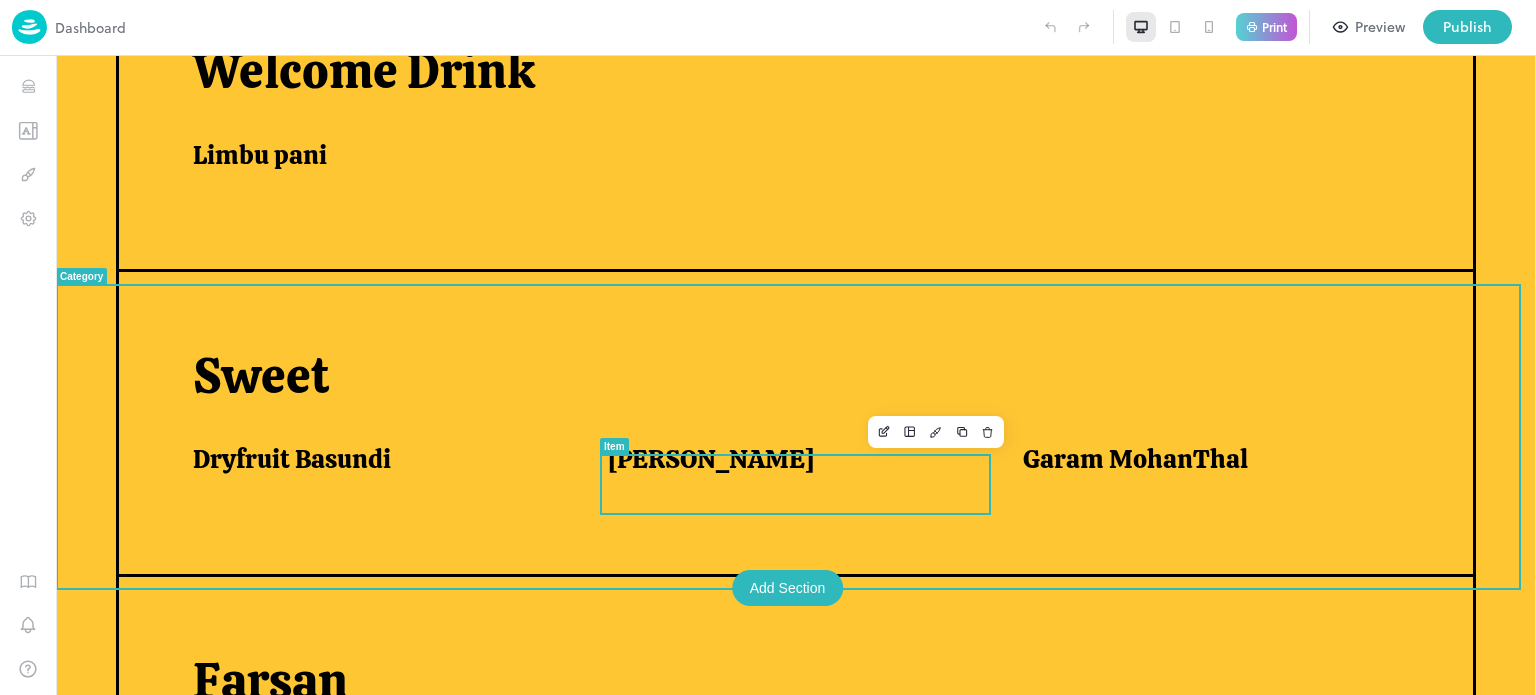 scroll, scrollTop: 636, scrollLeft: 0, axis: vertical 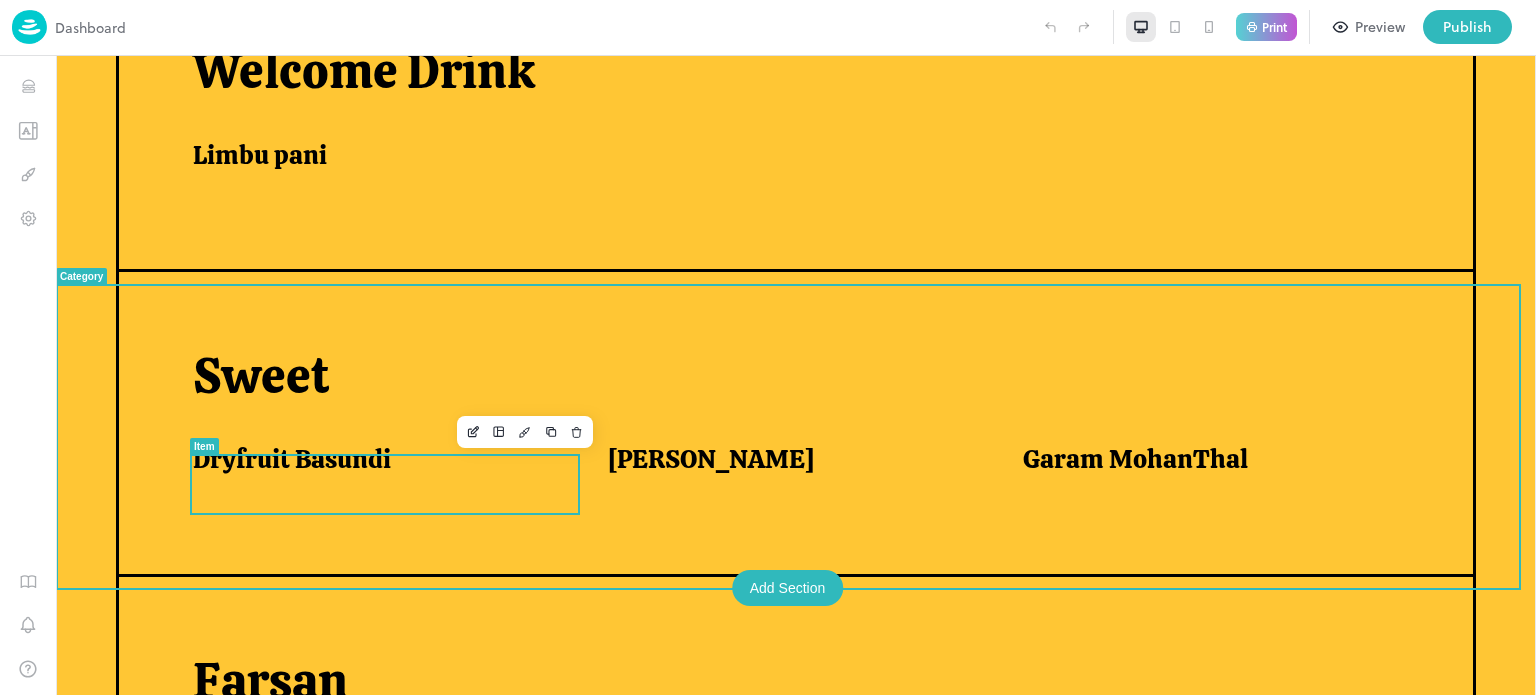 click on "Dryfruit Basundi" at bounding box center [376, 459] 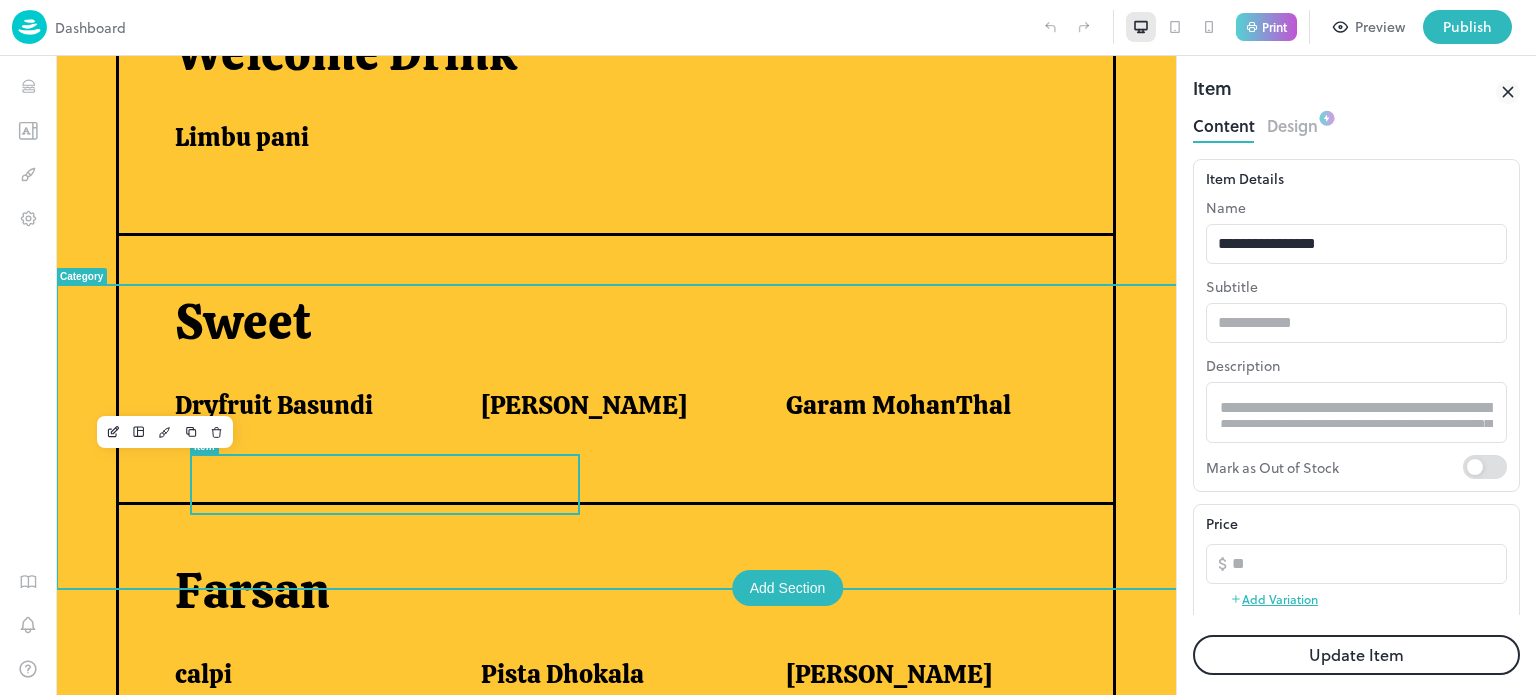 scroll, scrollTop: 670, scrollLeft: 0, axis: vertical 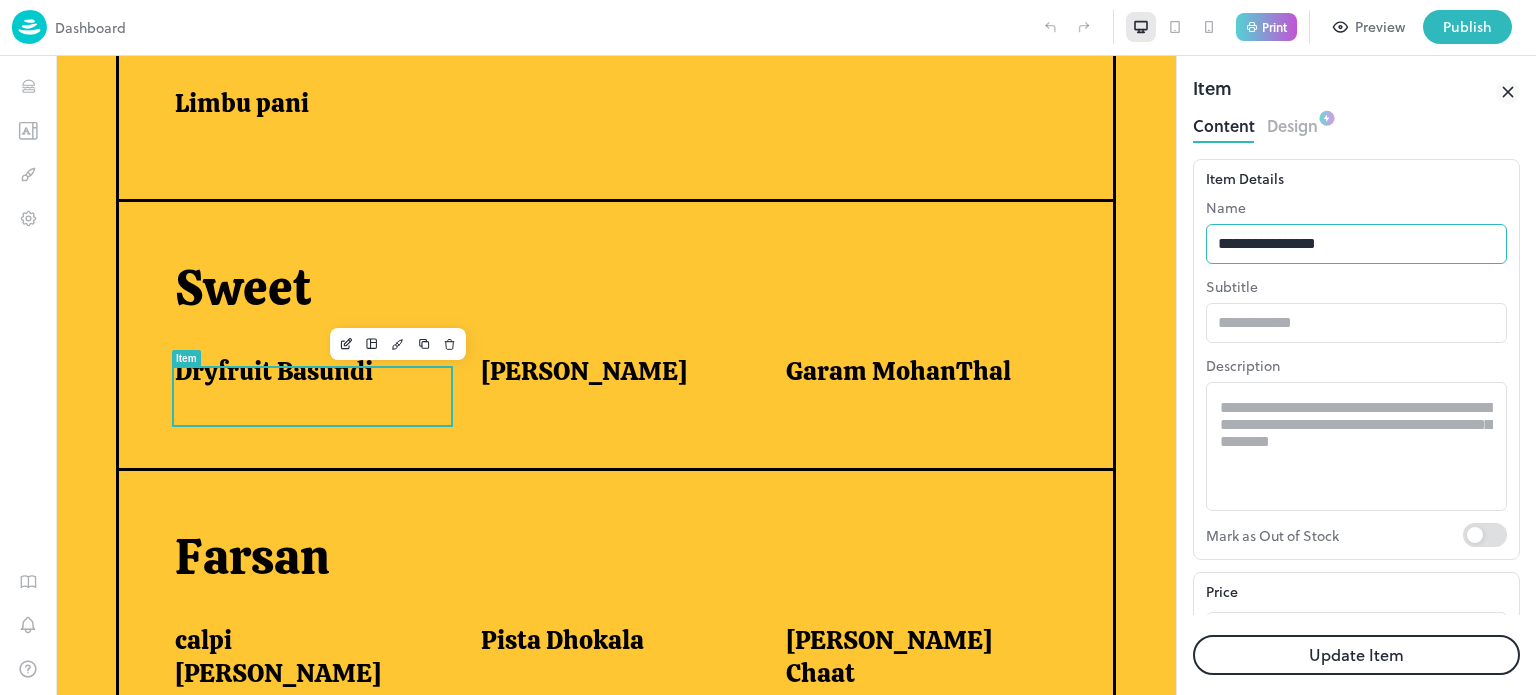 click on "**********" at bounding box center (1356, 244) 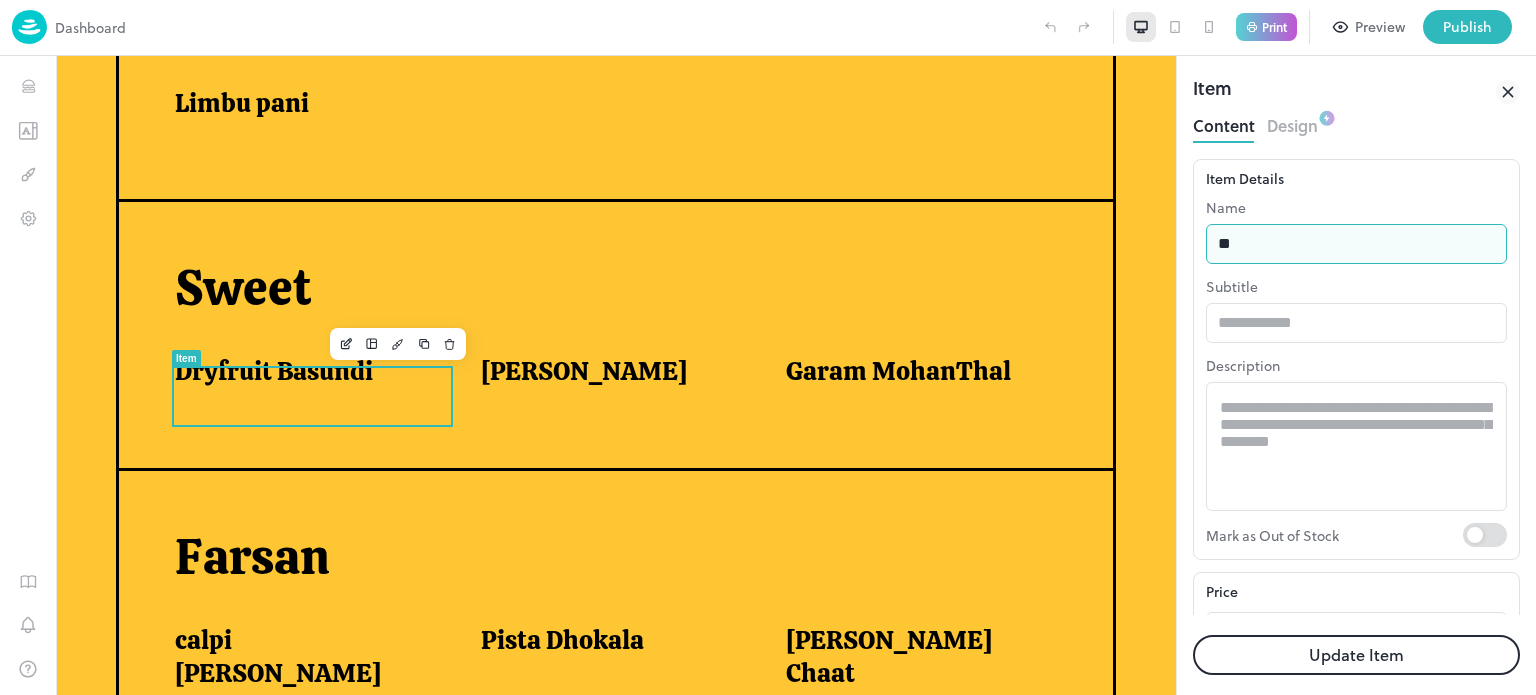 type on "*" 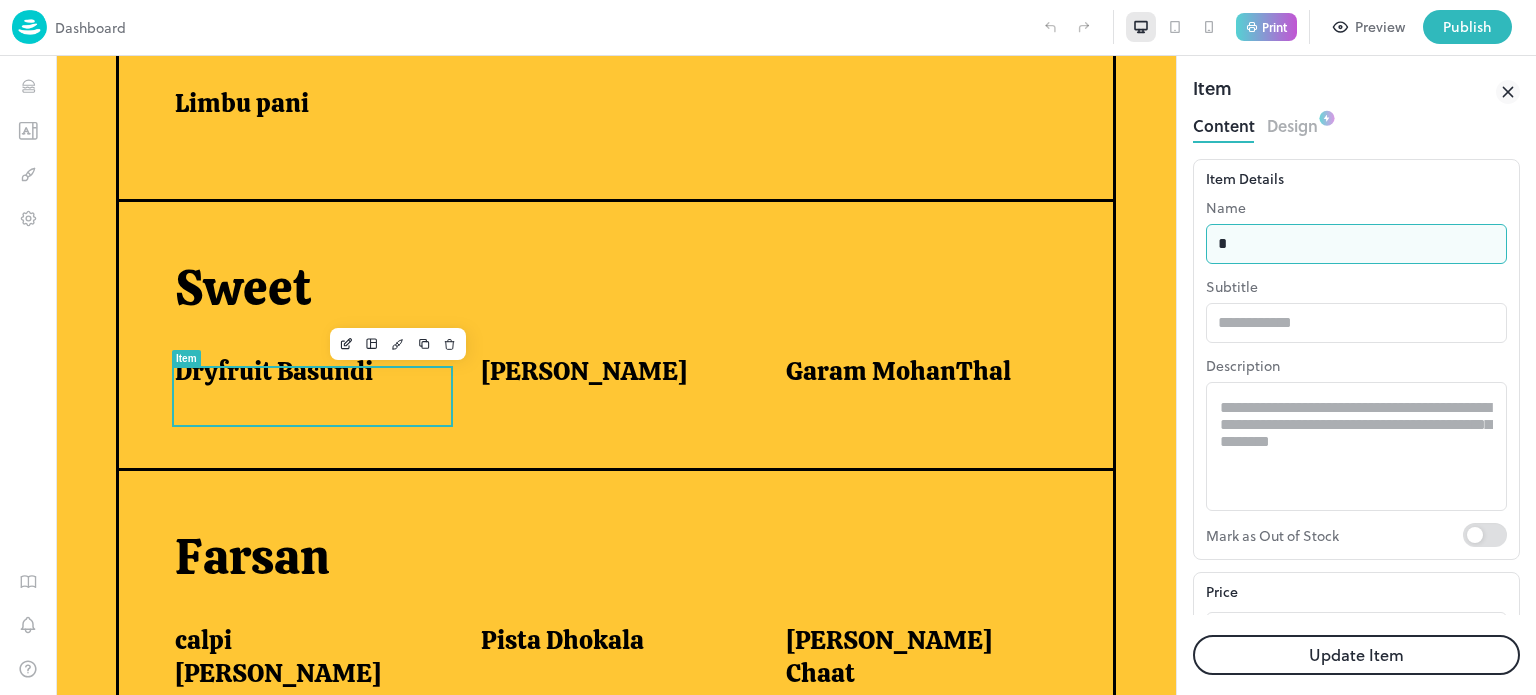 type on "**********" 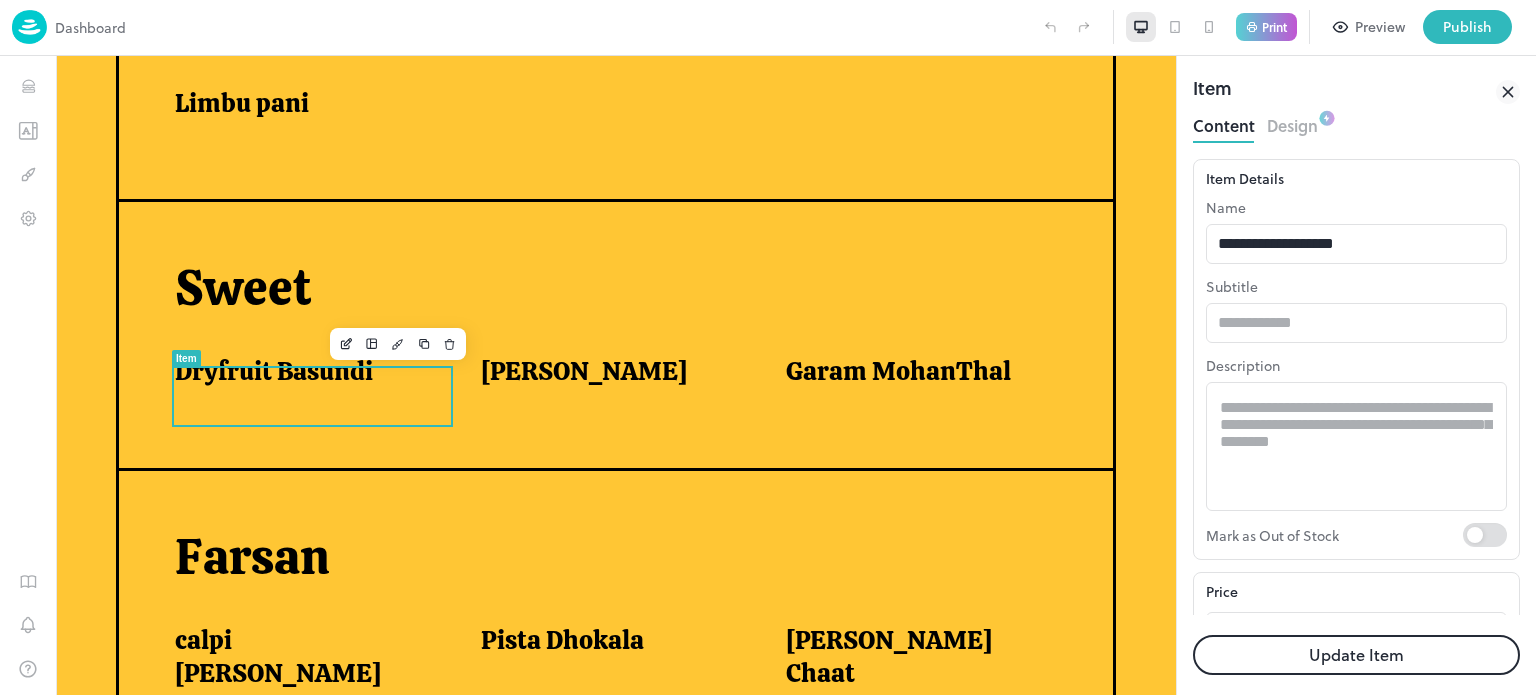 click on "Update Item" at bounding box center (1356, 655) 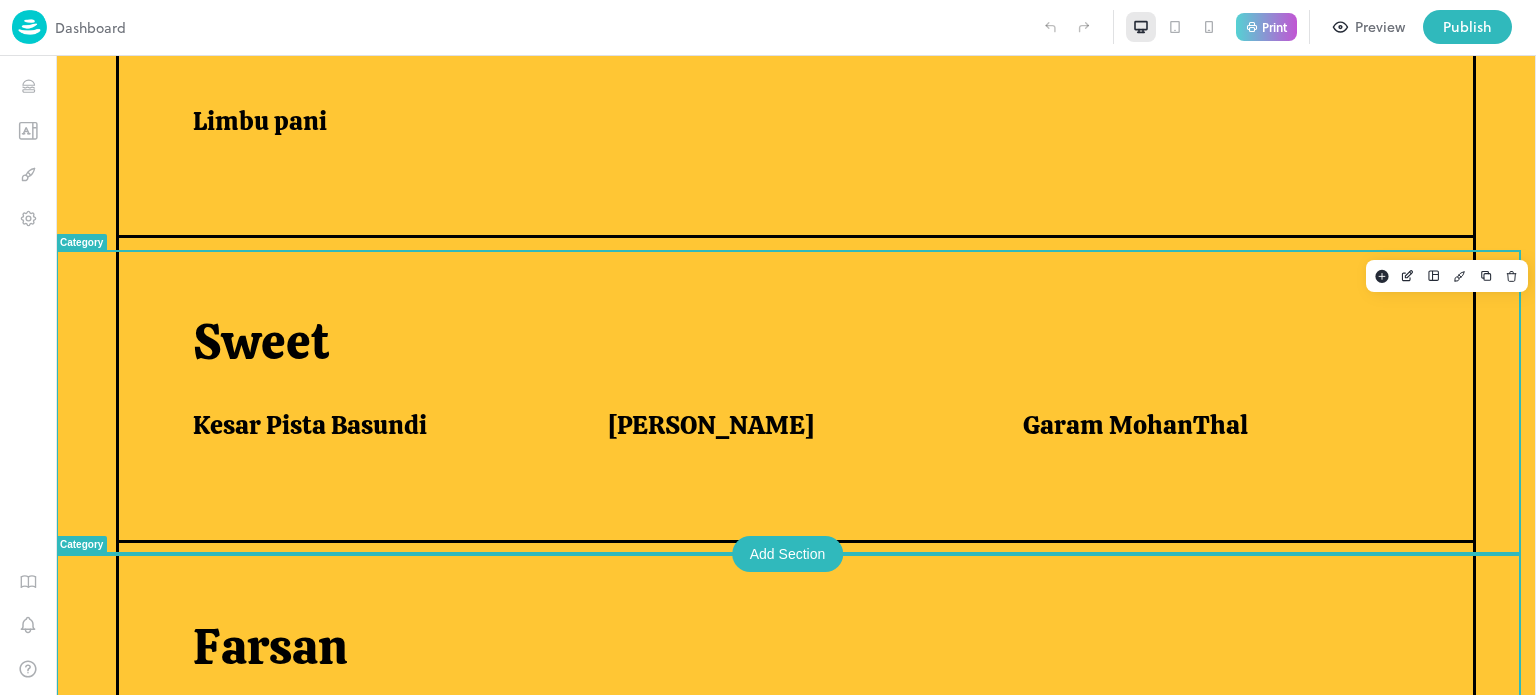 scroll, scrollTop: 636, scrollLeft: 0, axis: vertical 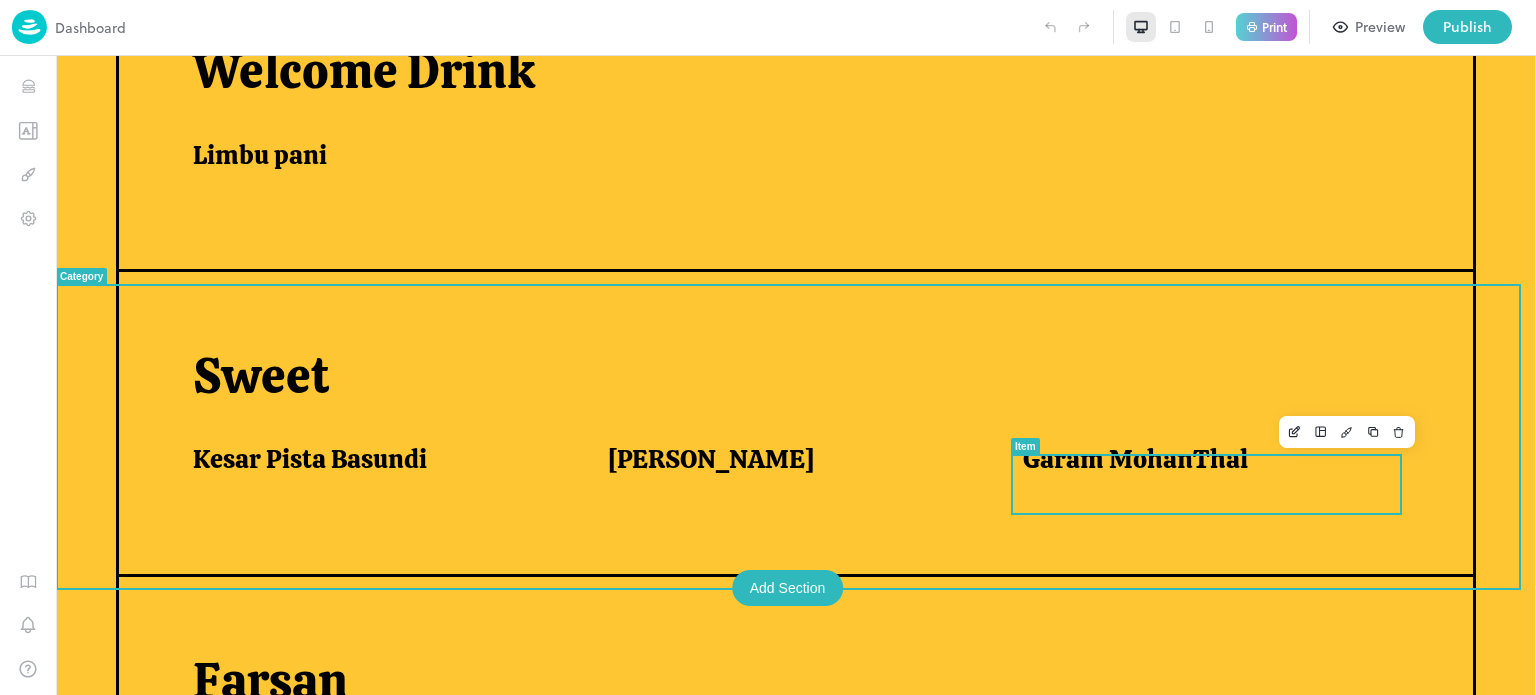 click on "Garam MohanThal" at bounding box center (1135, 459) 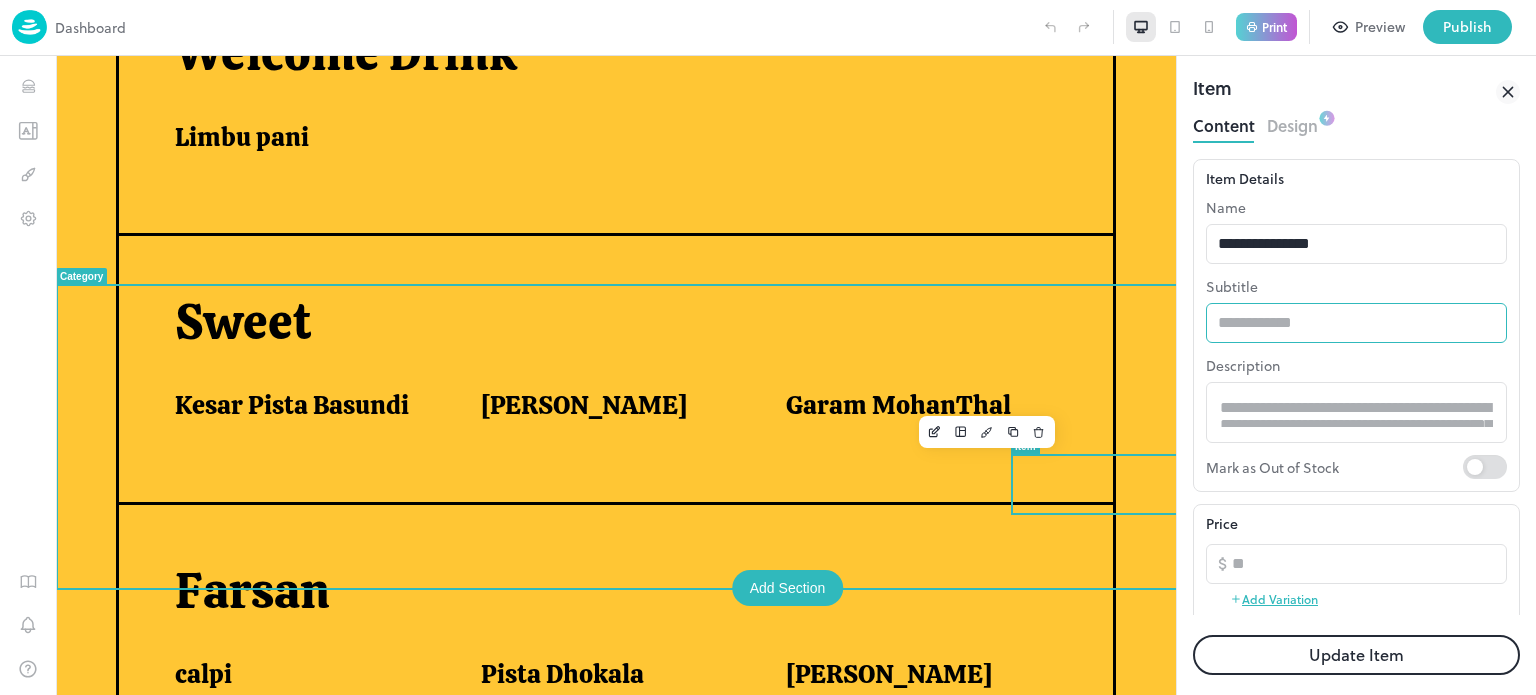 scroll, scrollTop: 670, scrollLeft: 0, axis: vertical 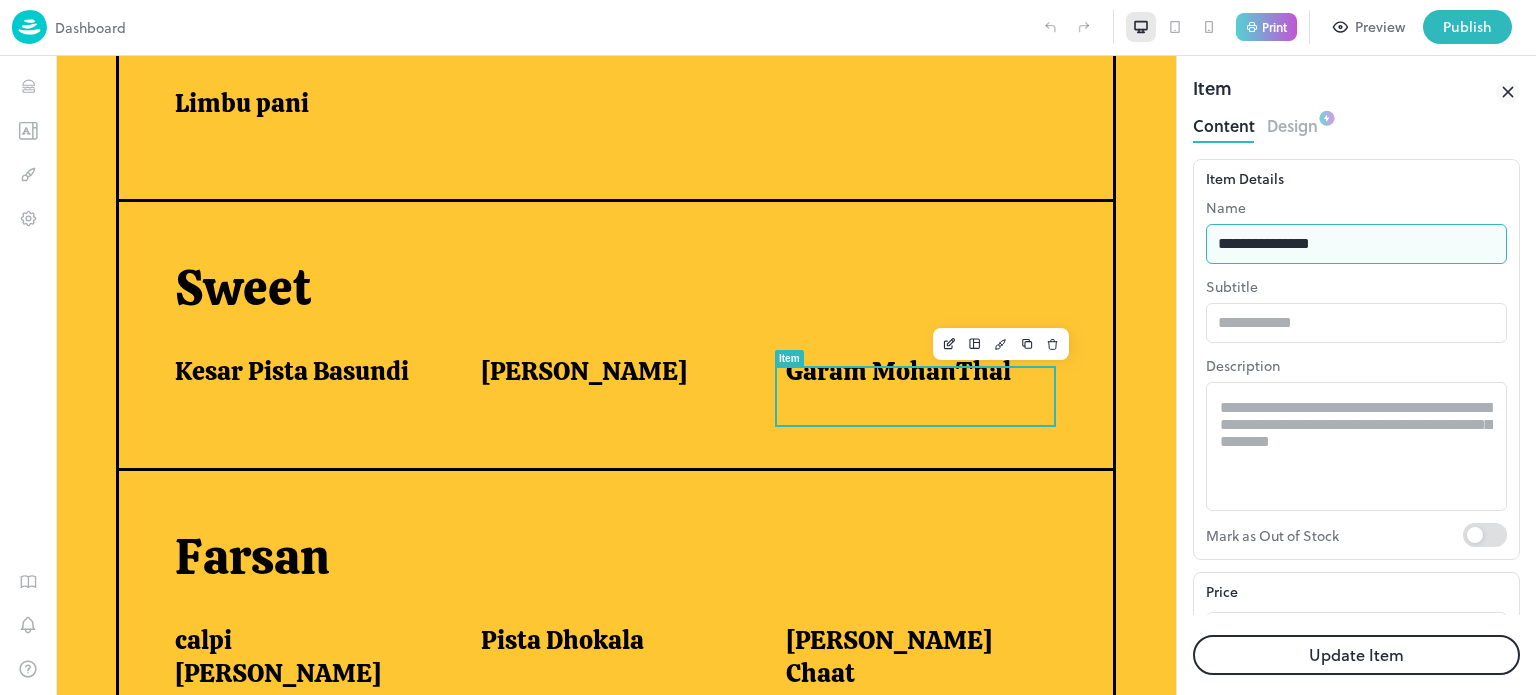 click on "**********" at bounding box center (1356, 244) 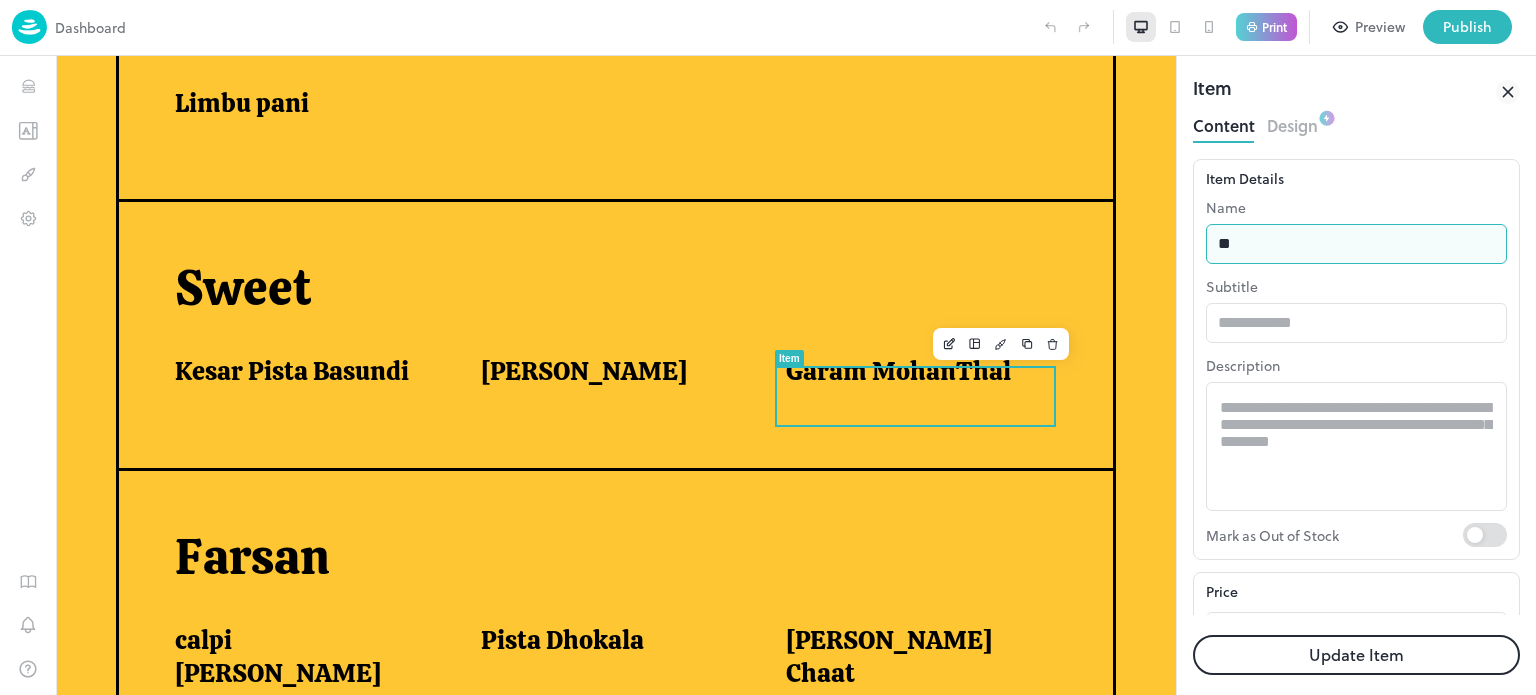 type on "*" 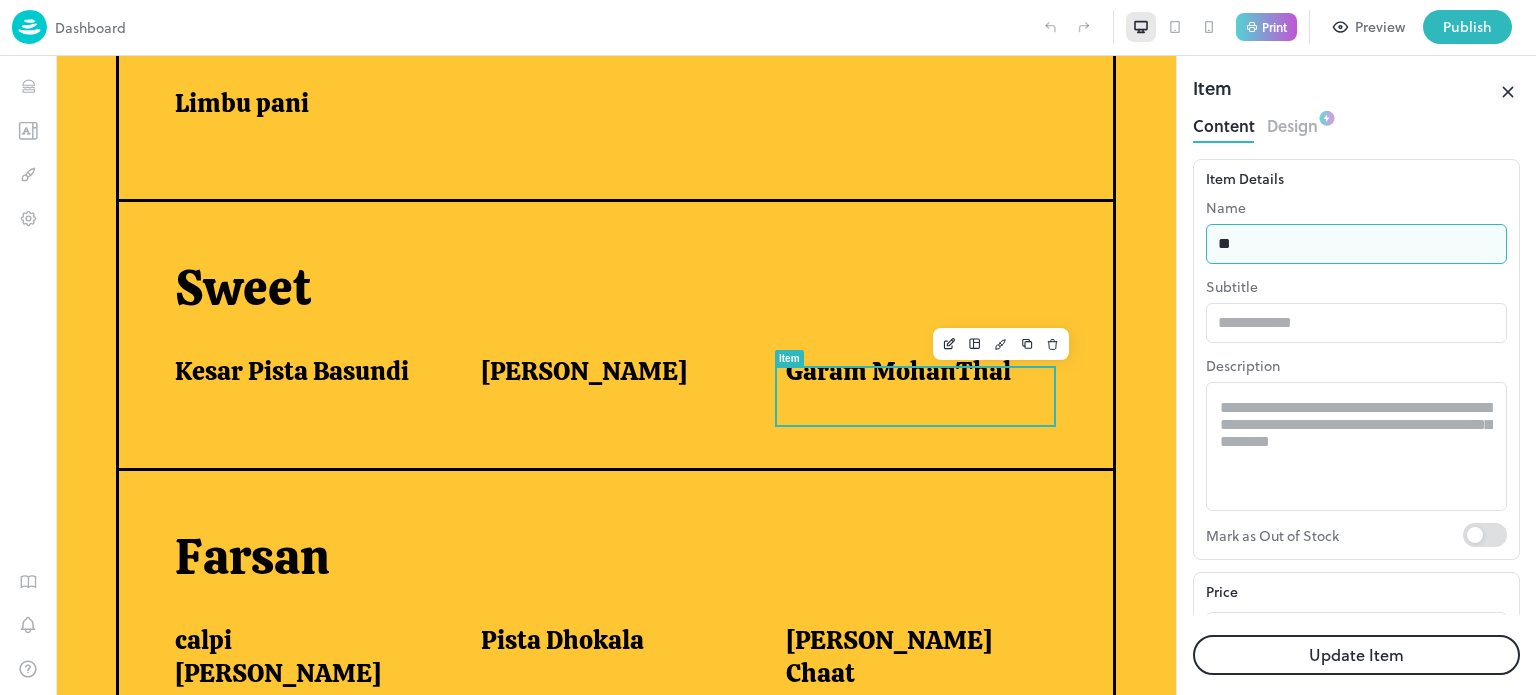 type on "**********" 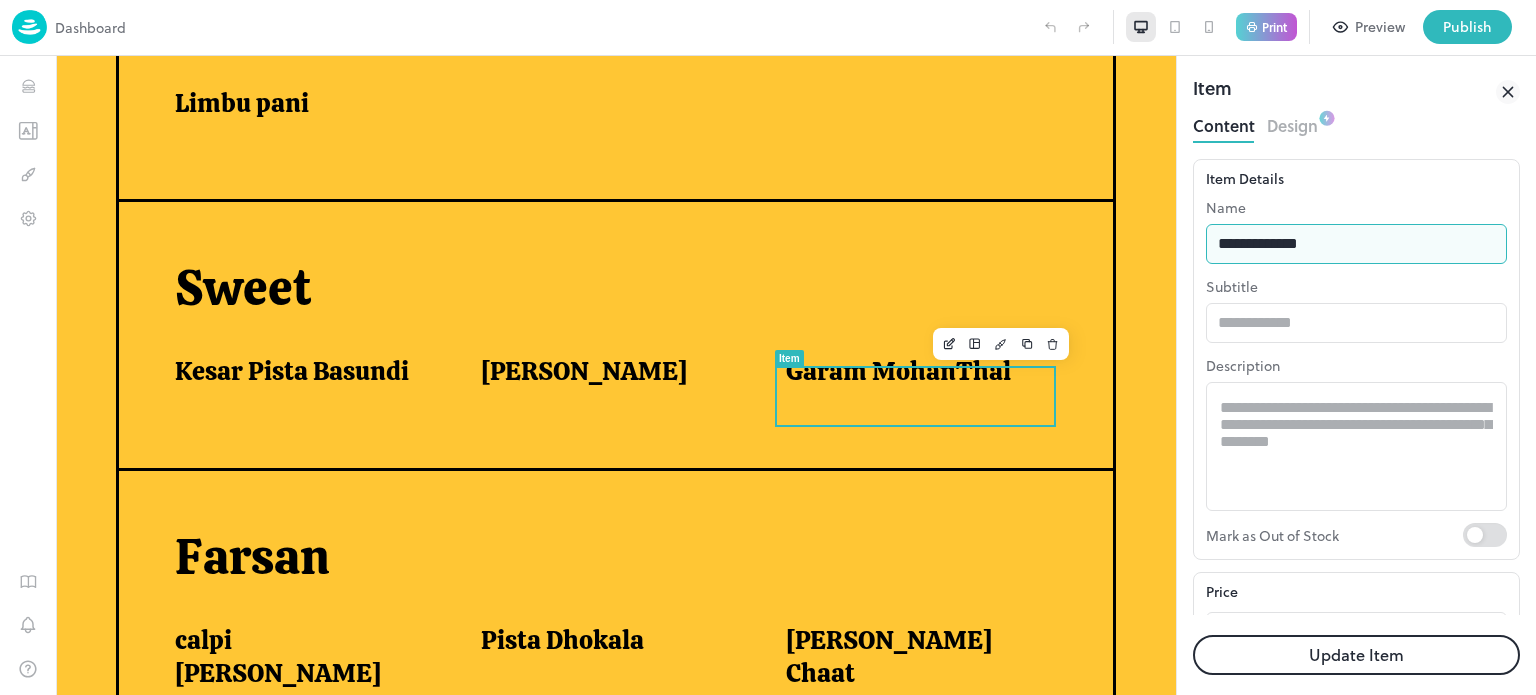 click on "Update Item" at bounding box center [1356, 655] 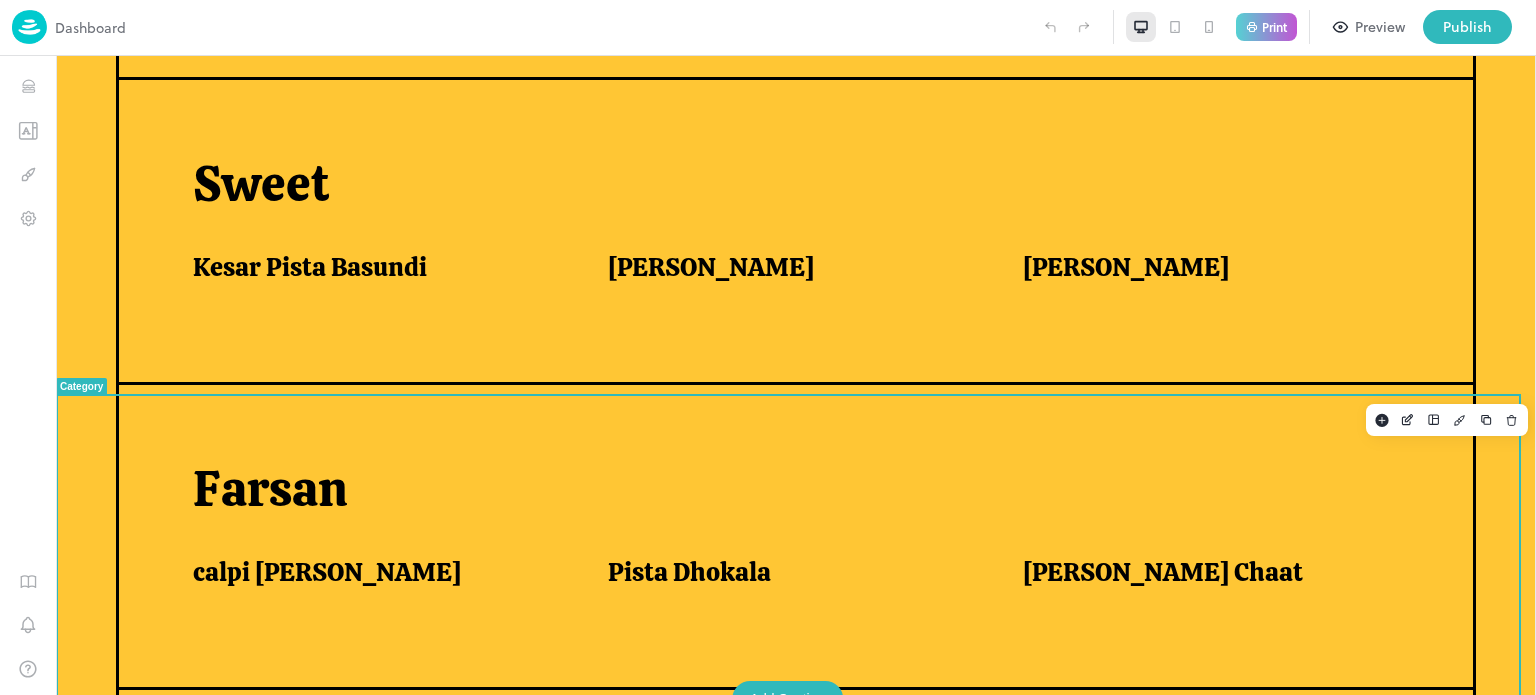 scroll, scrollTop: 836, scrollLeft: 0, axis: vertical 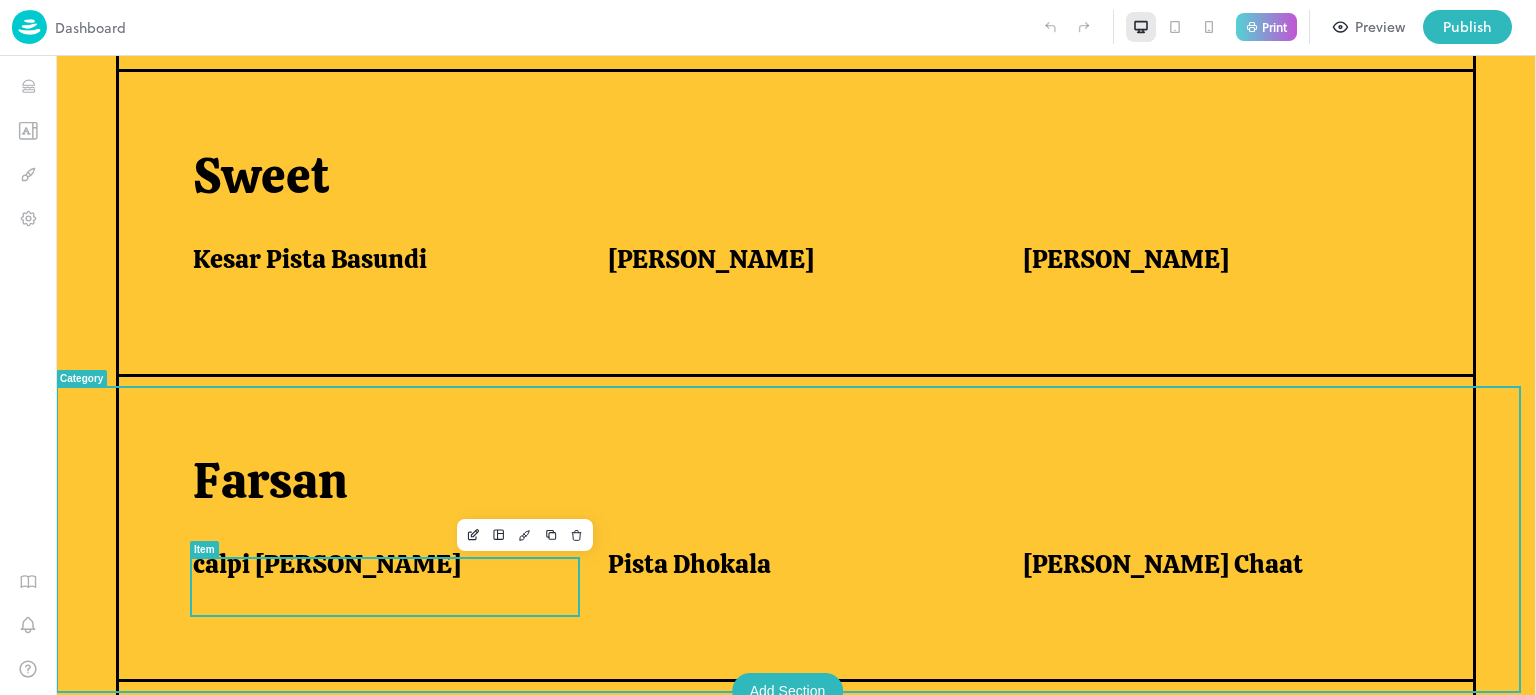click on "calpi [PERSON_NAME]" at bounding box center (376, 564) 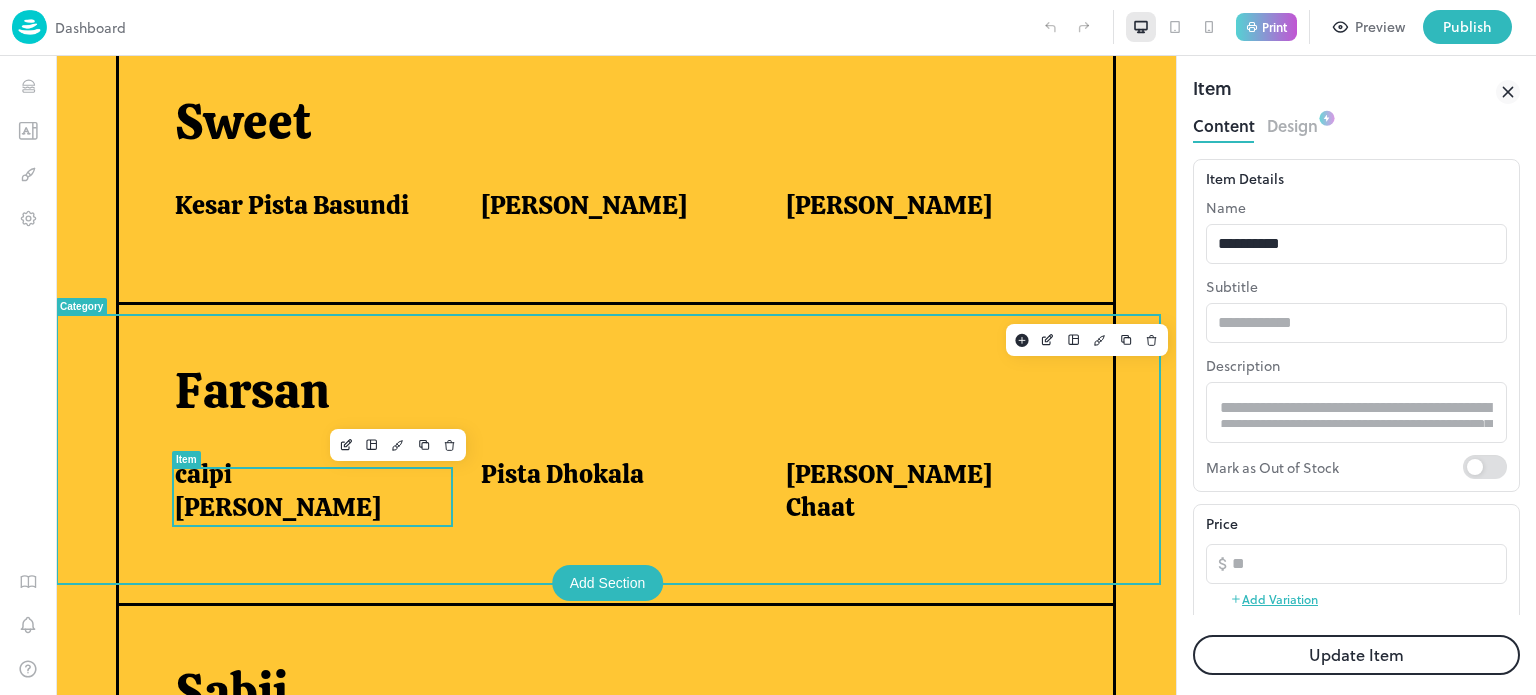 scroll, scrollTop: 0, scrollLeft: 0, axis: both 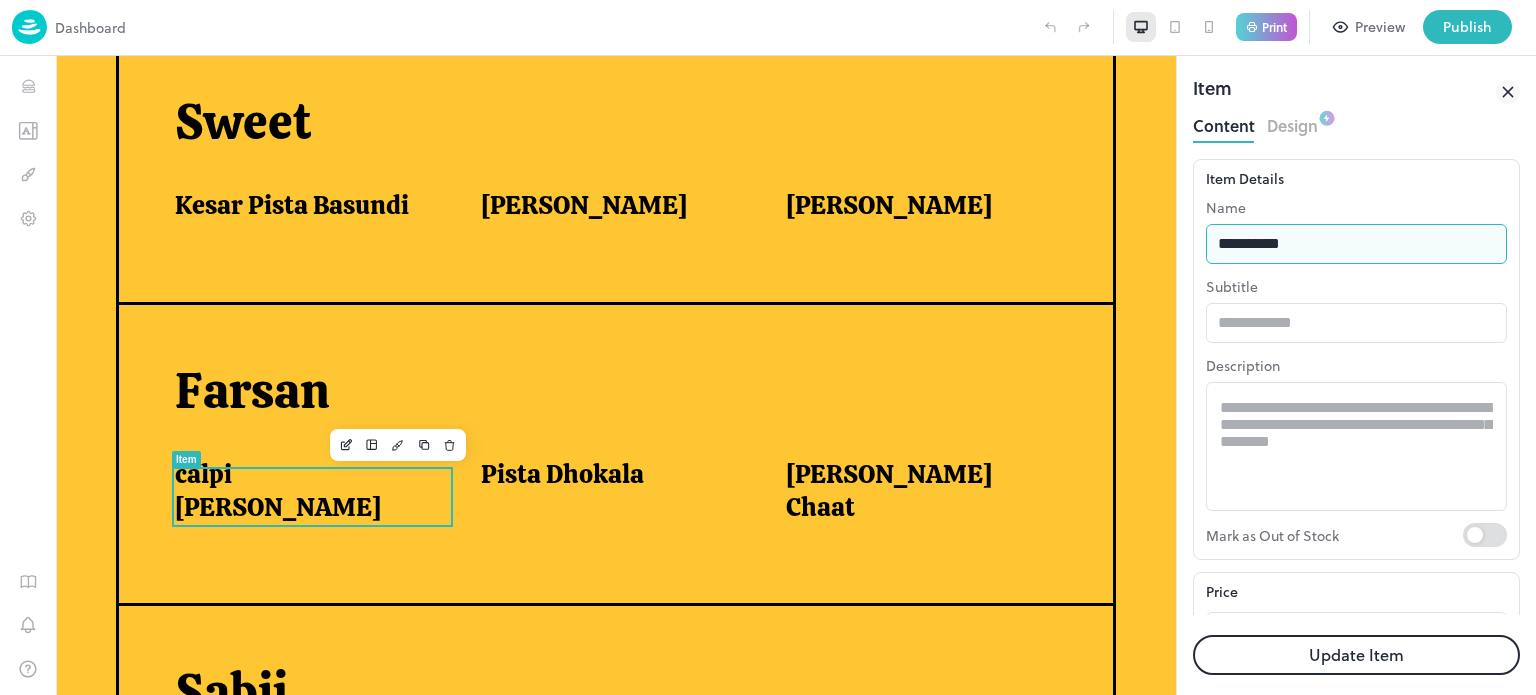 click on "**********" at bounding box center (1356, 244) 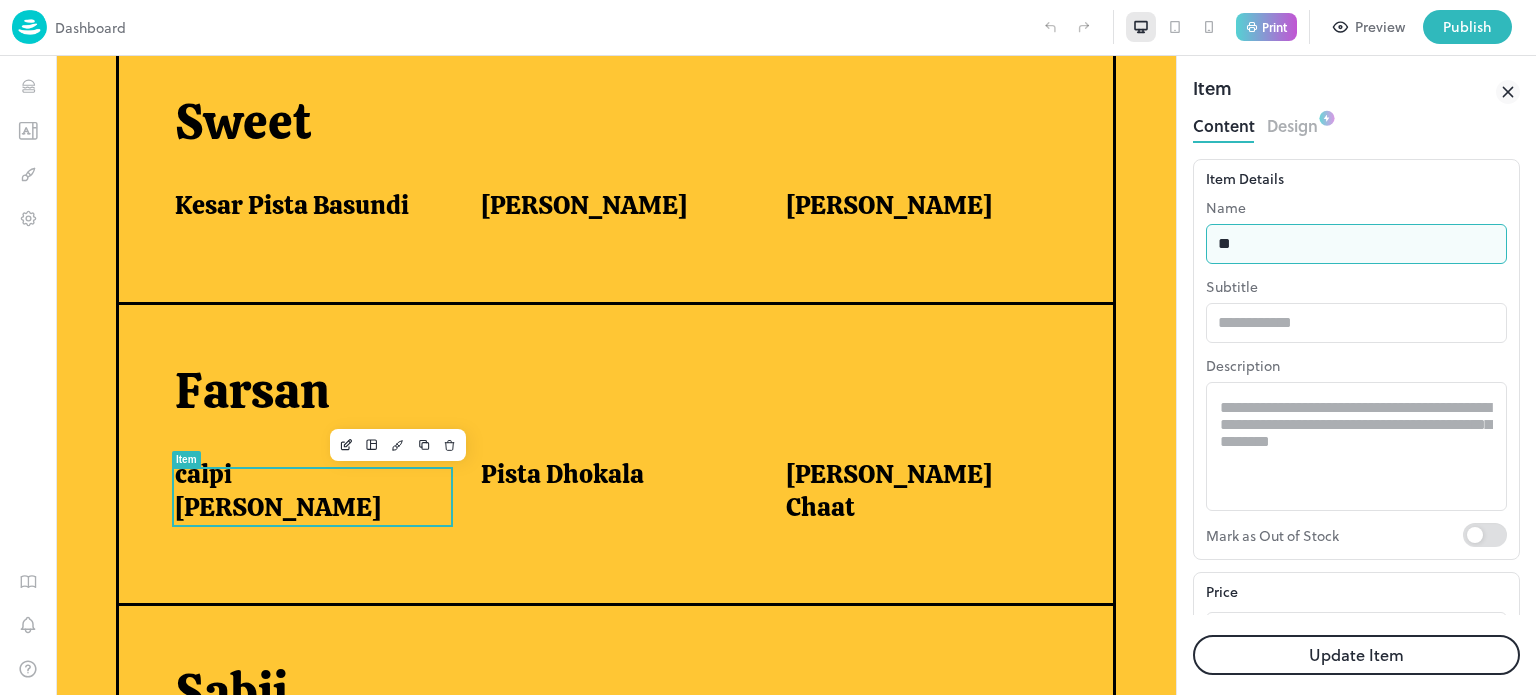 type on "*" 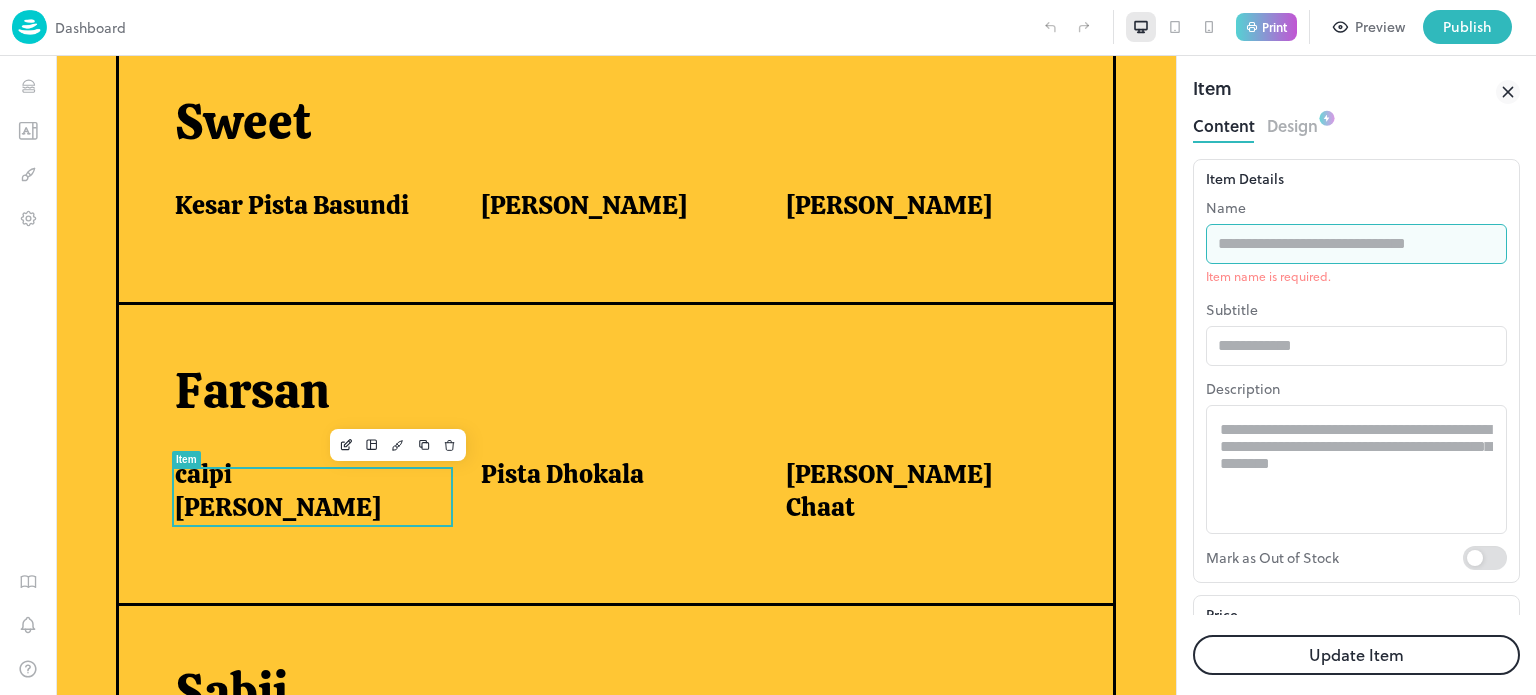 type on "*" 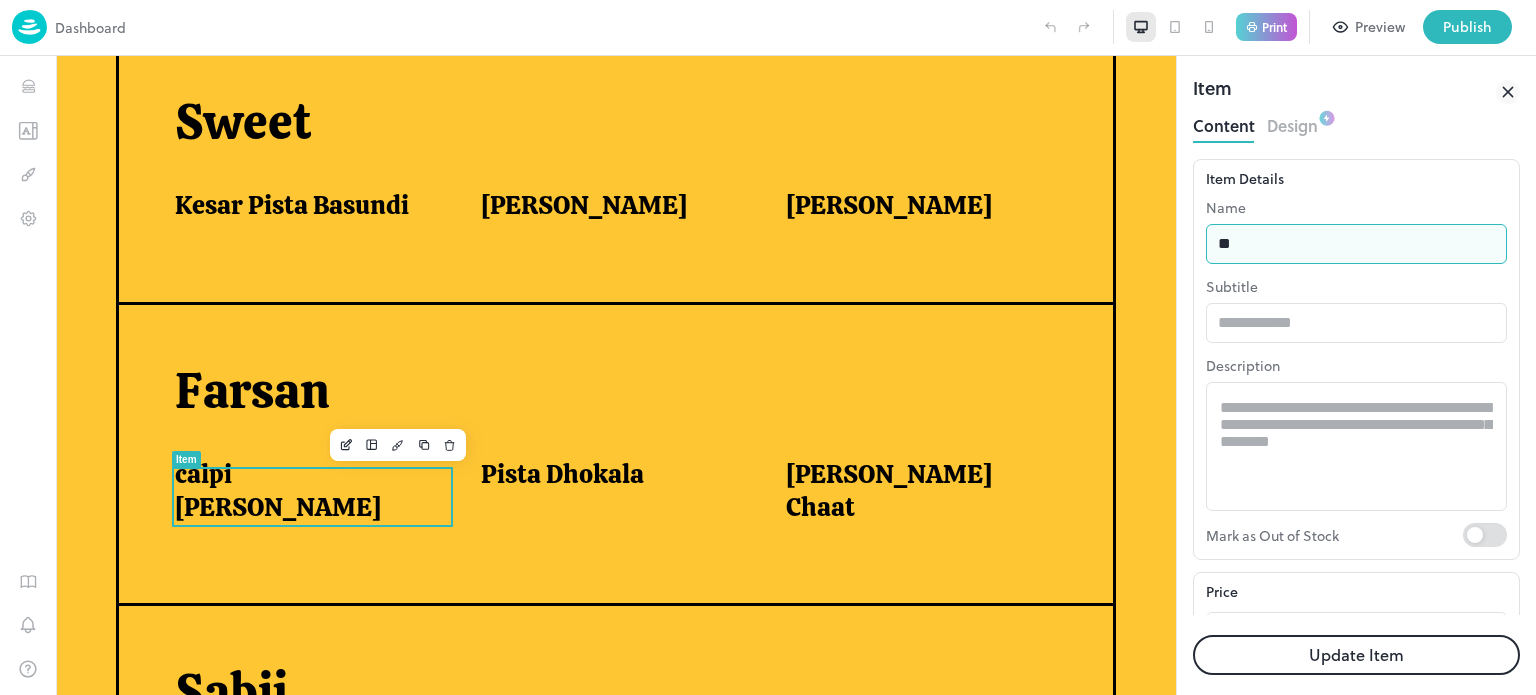 type on "*" 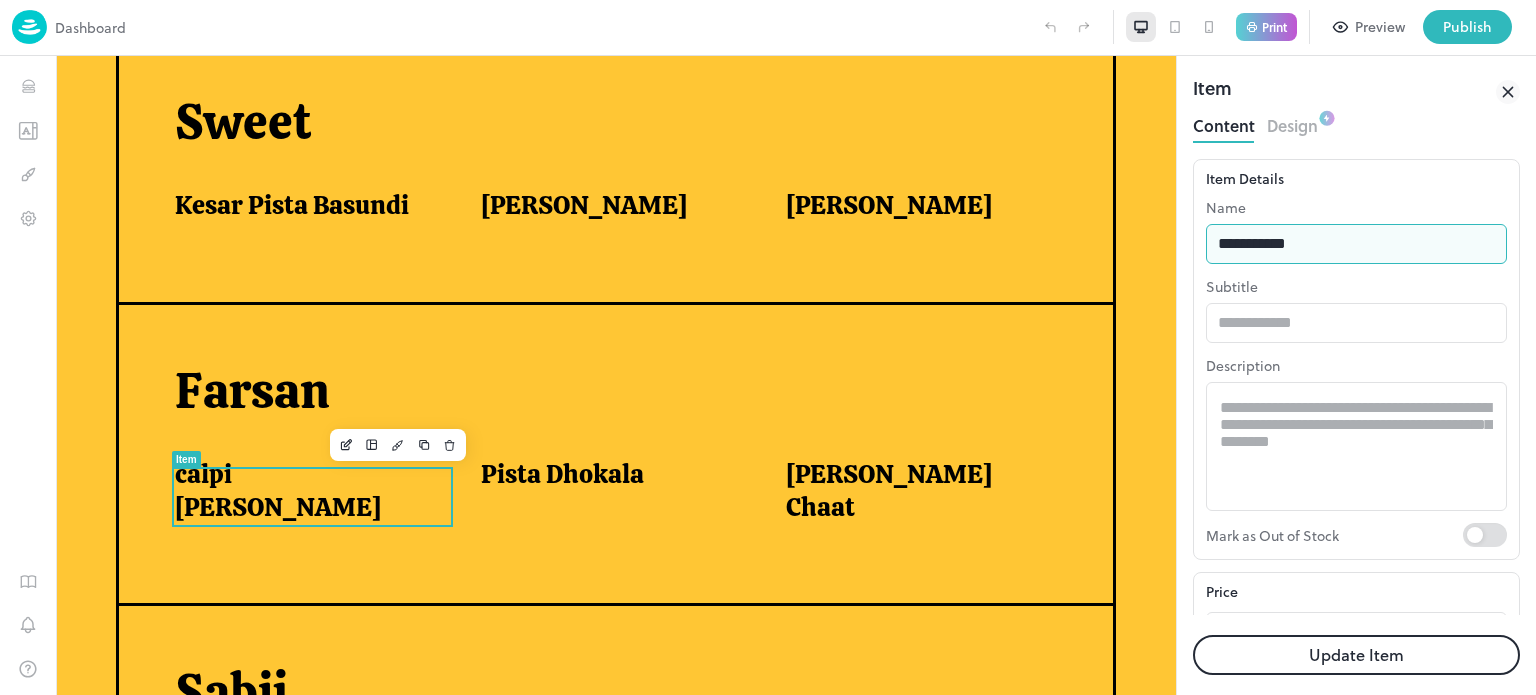 type on "**********" 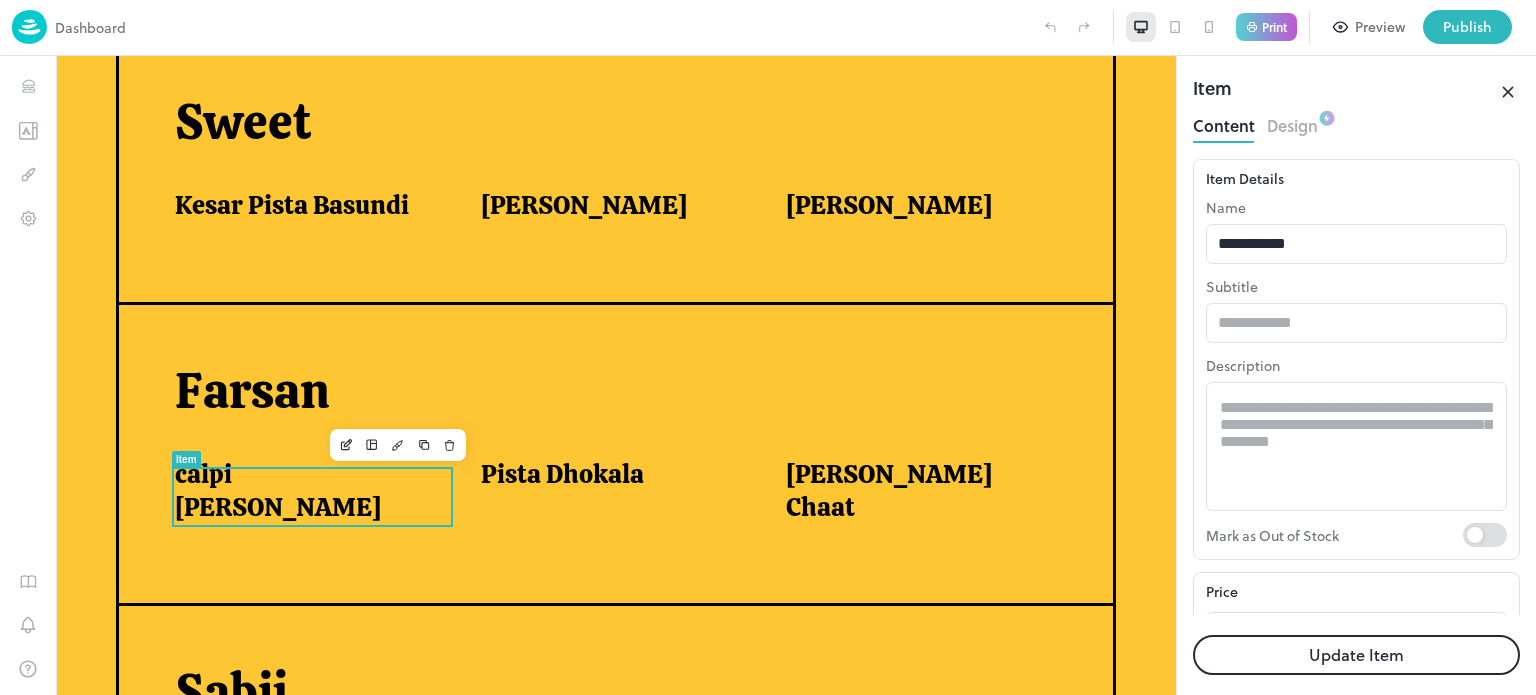 click on "Update Item" at bounding box center [1356, 655] 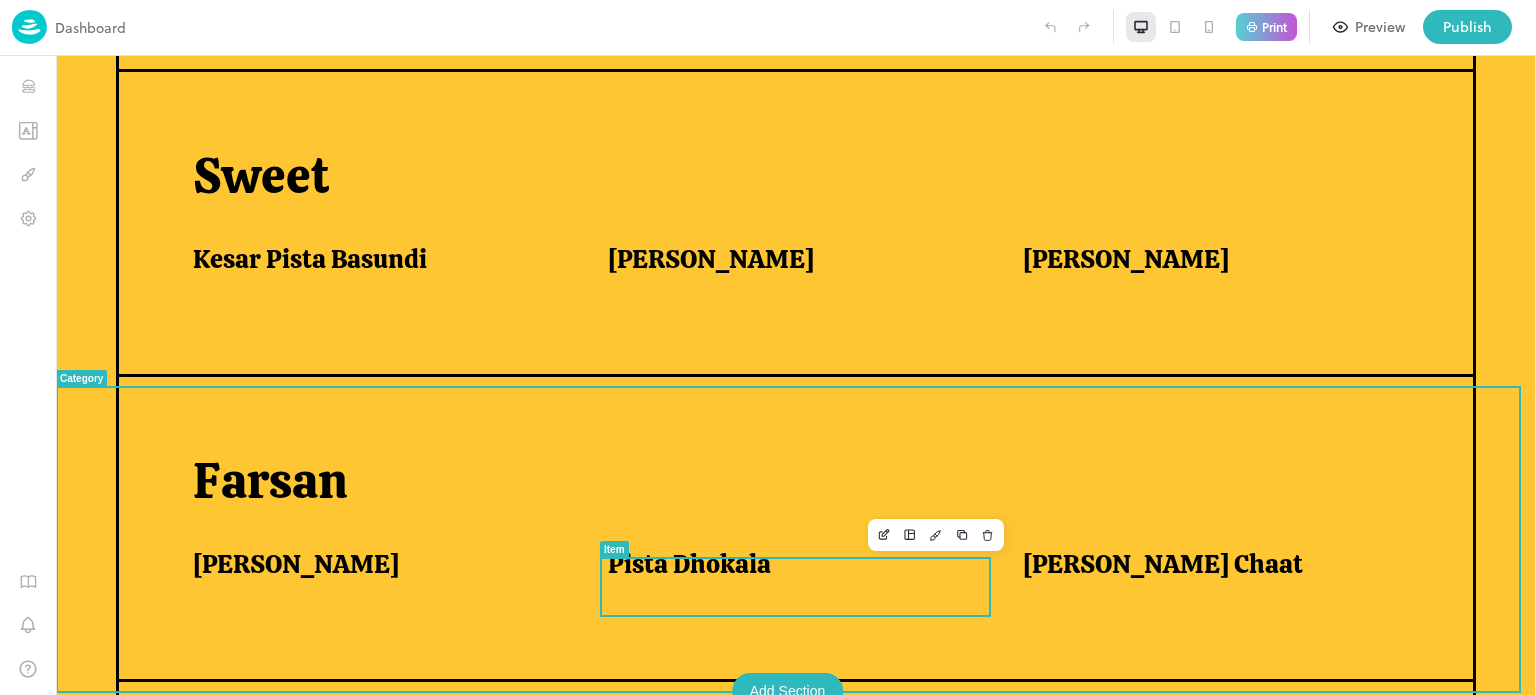 click on "Pista Dhokala" at bounding box center (791, 564) 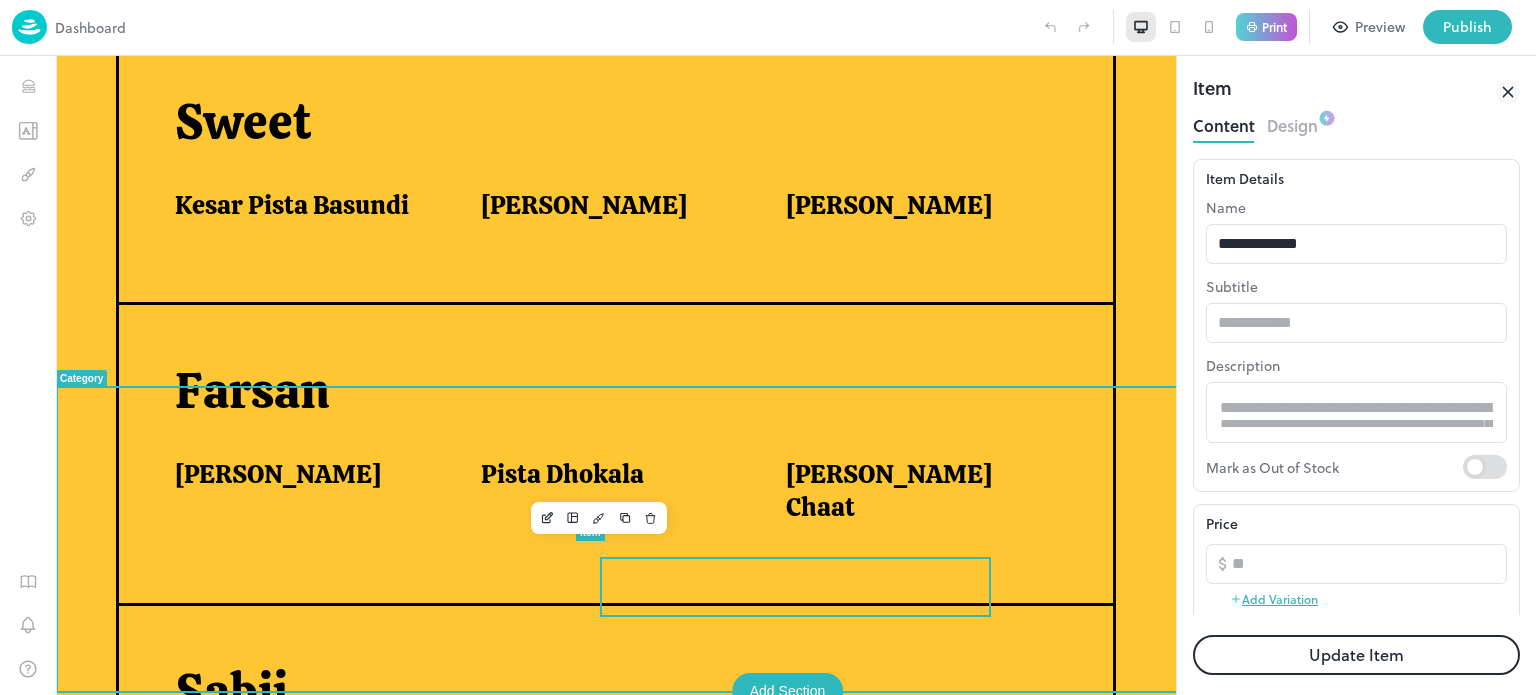 scroll, scrollTop: 0, scrollLeft: 0, axis: both 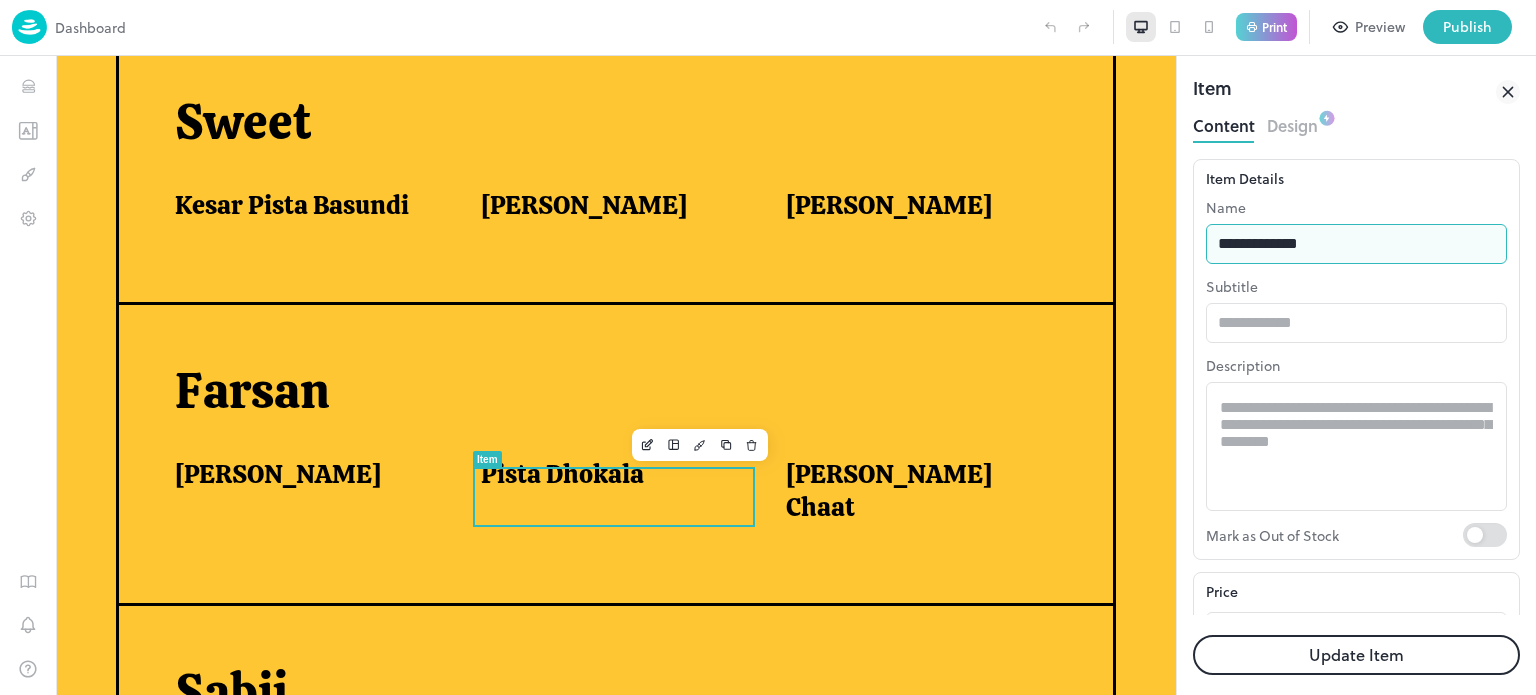 click on "**********" at bounding box center [1356, 244] 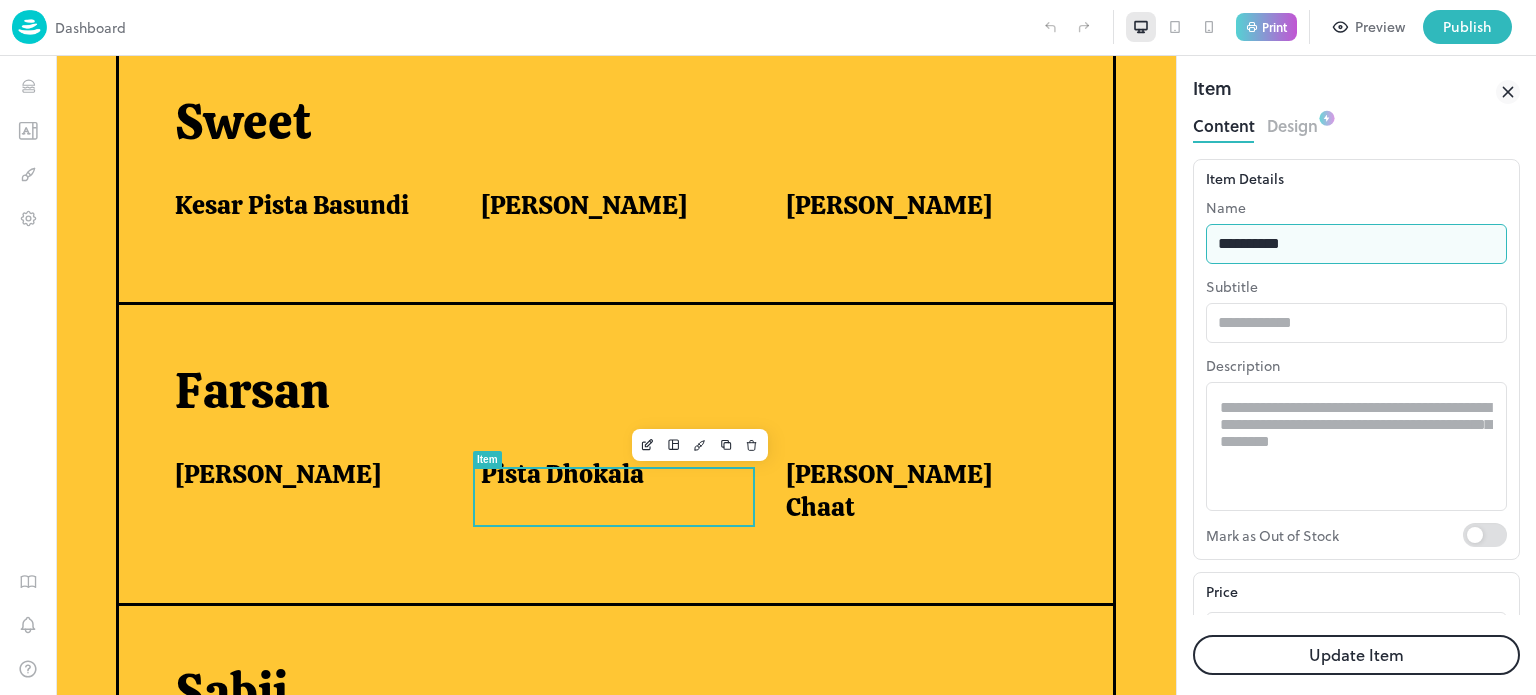 click on "**********" at bounding box center (1356, 244) 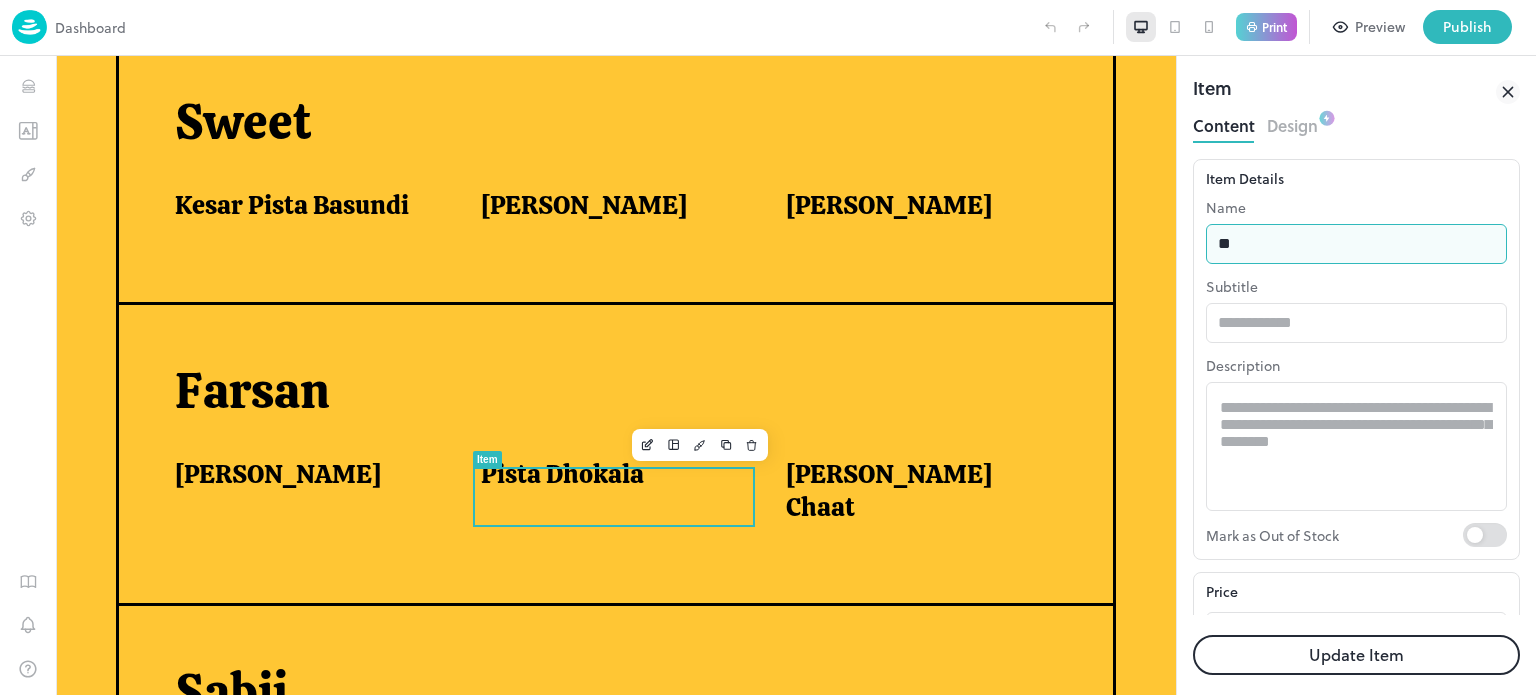 type on "*" 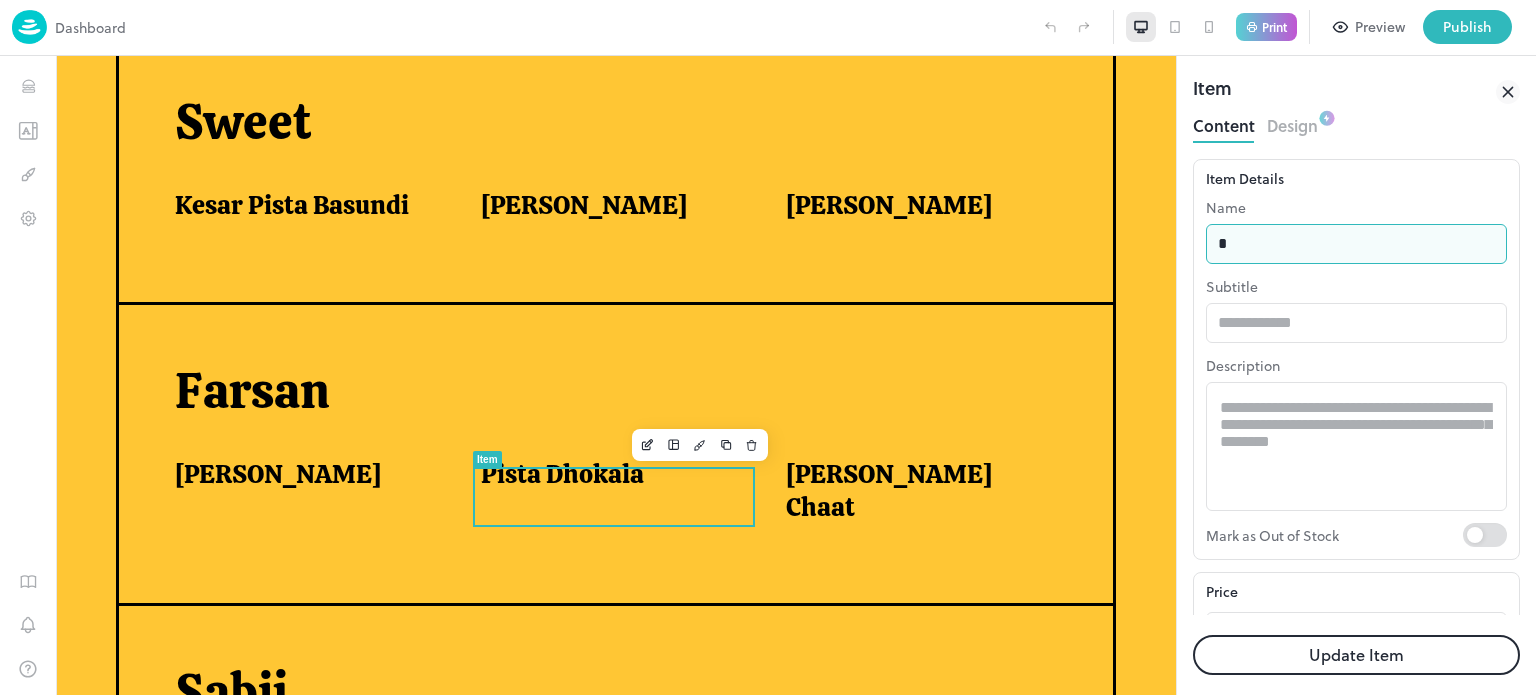 type on "**********" 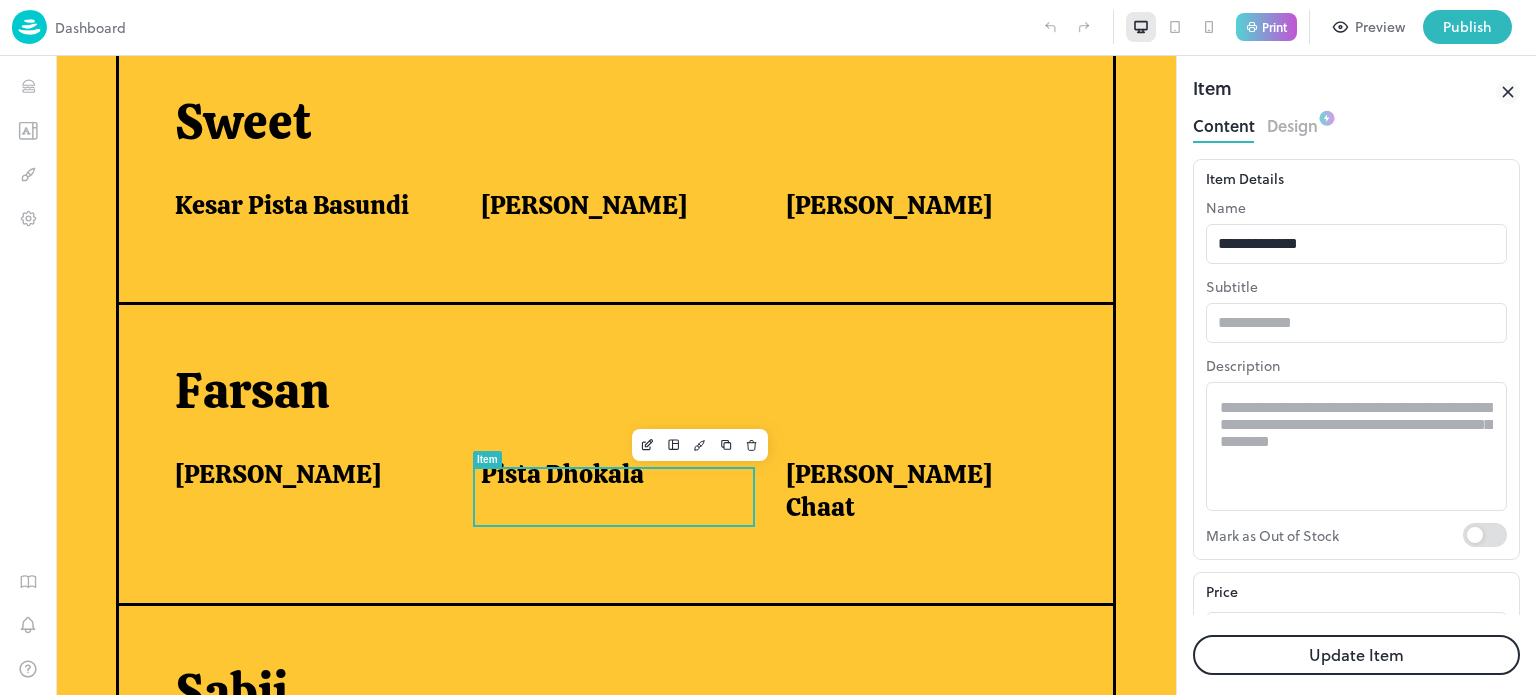 click on "Update Item" at bounding box center (1356, 655) 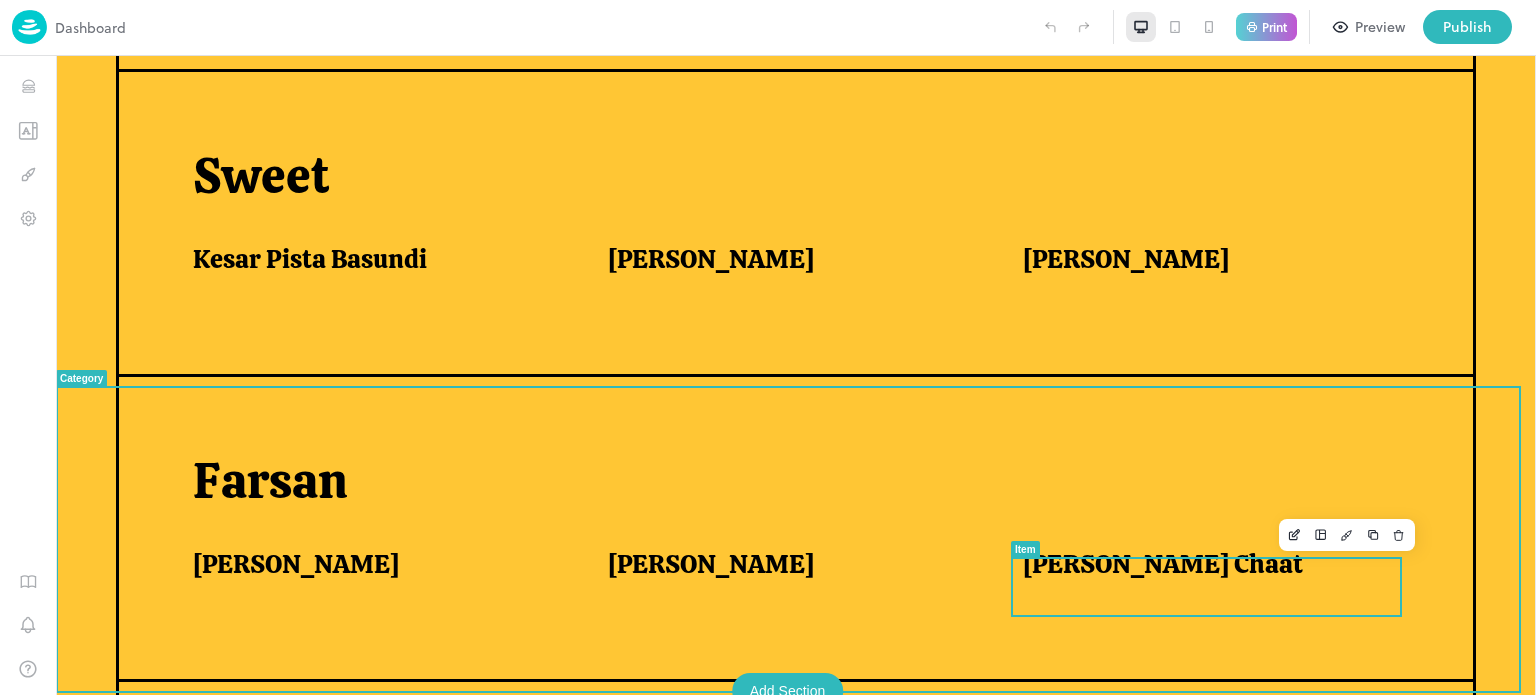click on "[PERSON_NAME] Chaat" at bounding box center [1163, 564] 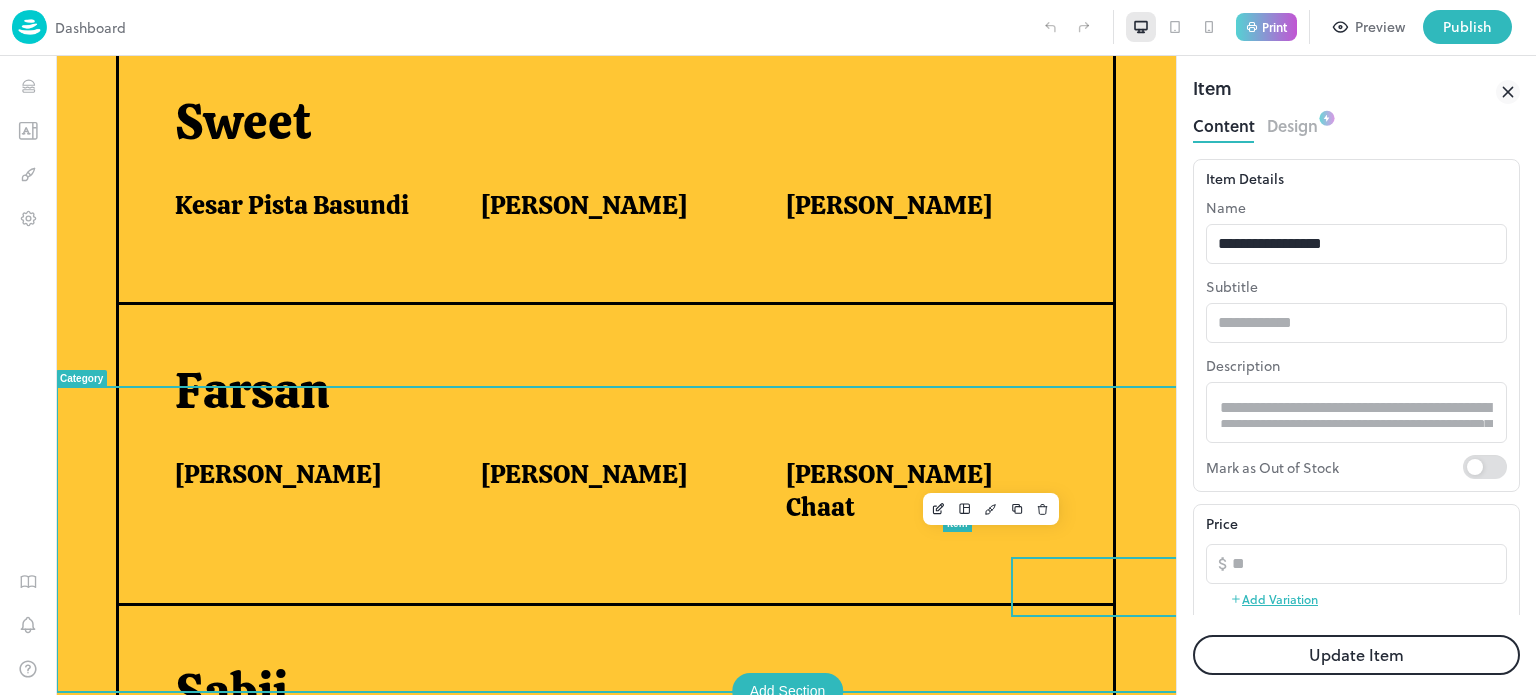scroll, scrollTop: 0, scrollLeft: 0, axis: both 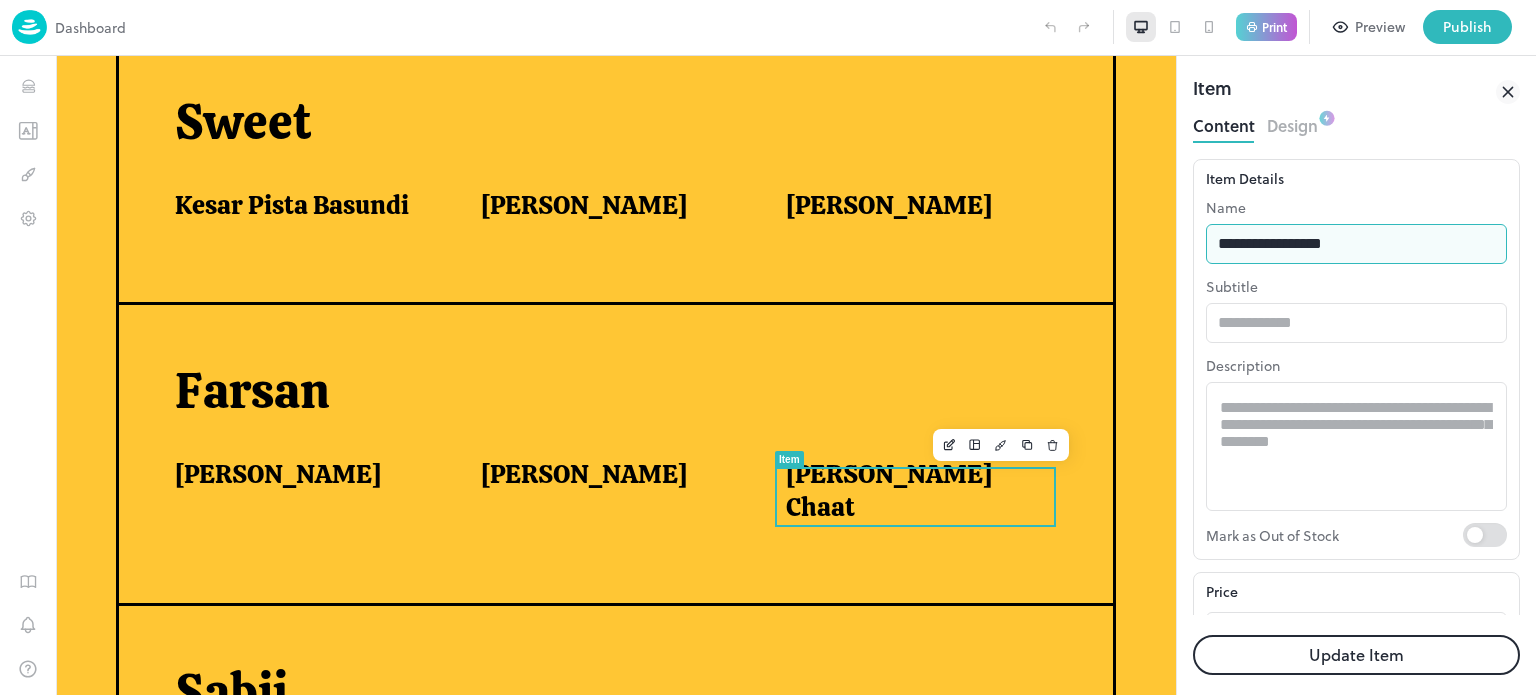 click on "**********" at bounding box center [1356, 244] 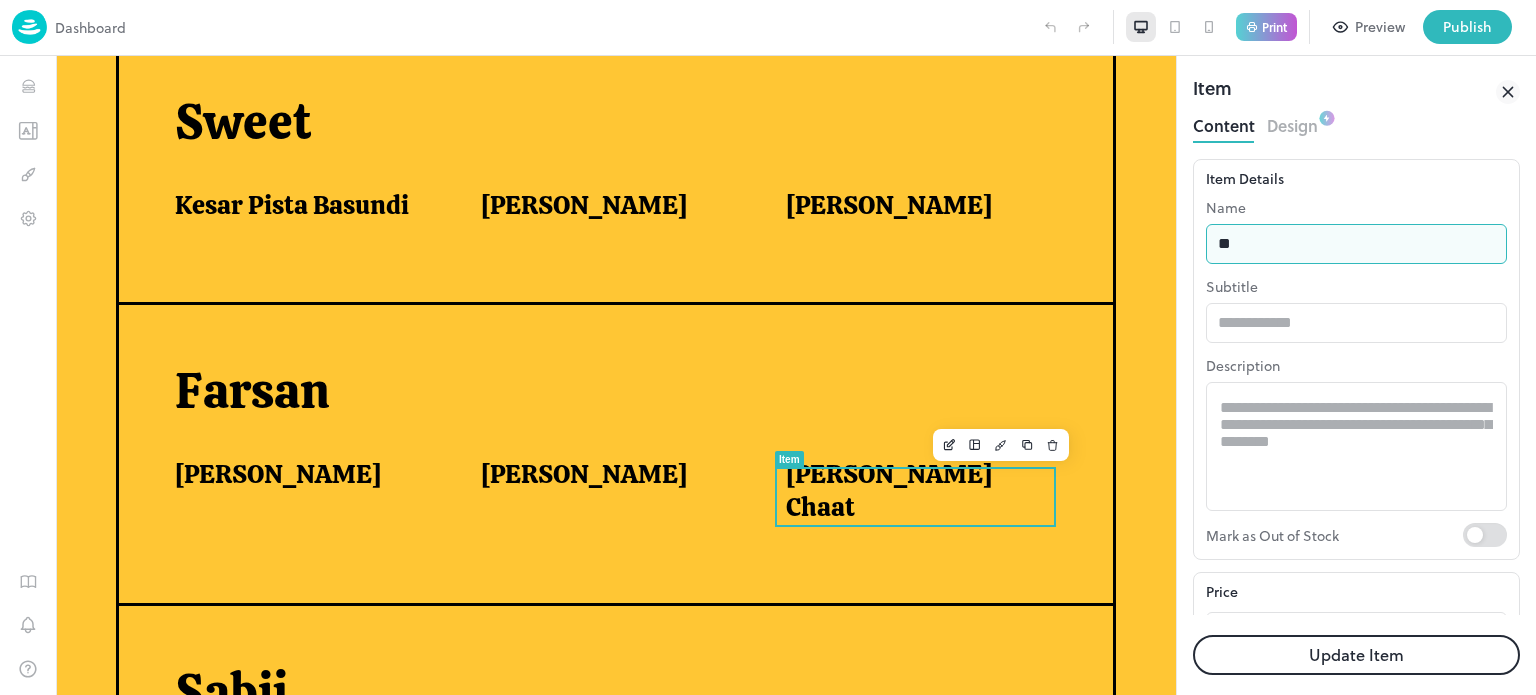 type on "*" 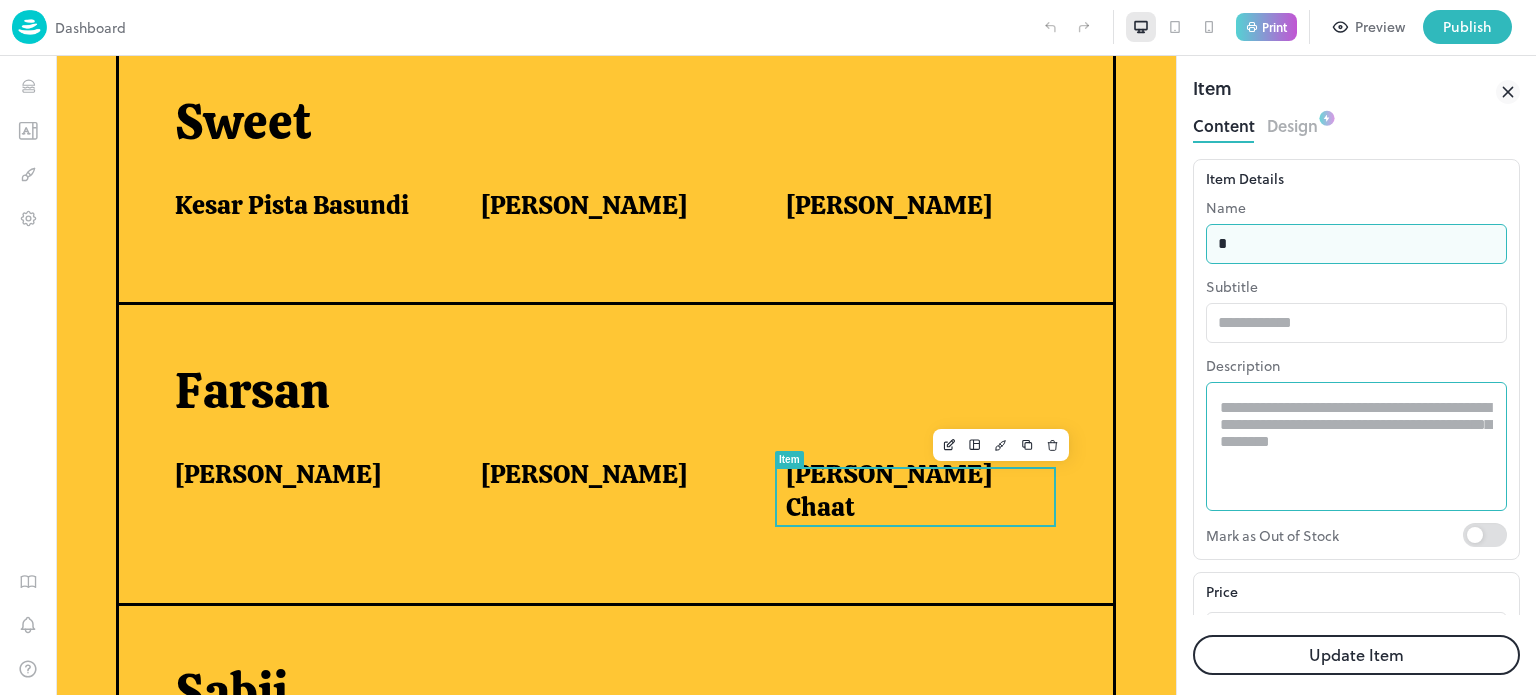 type on "**********" 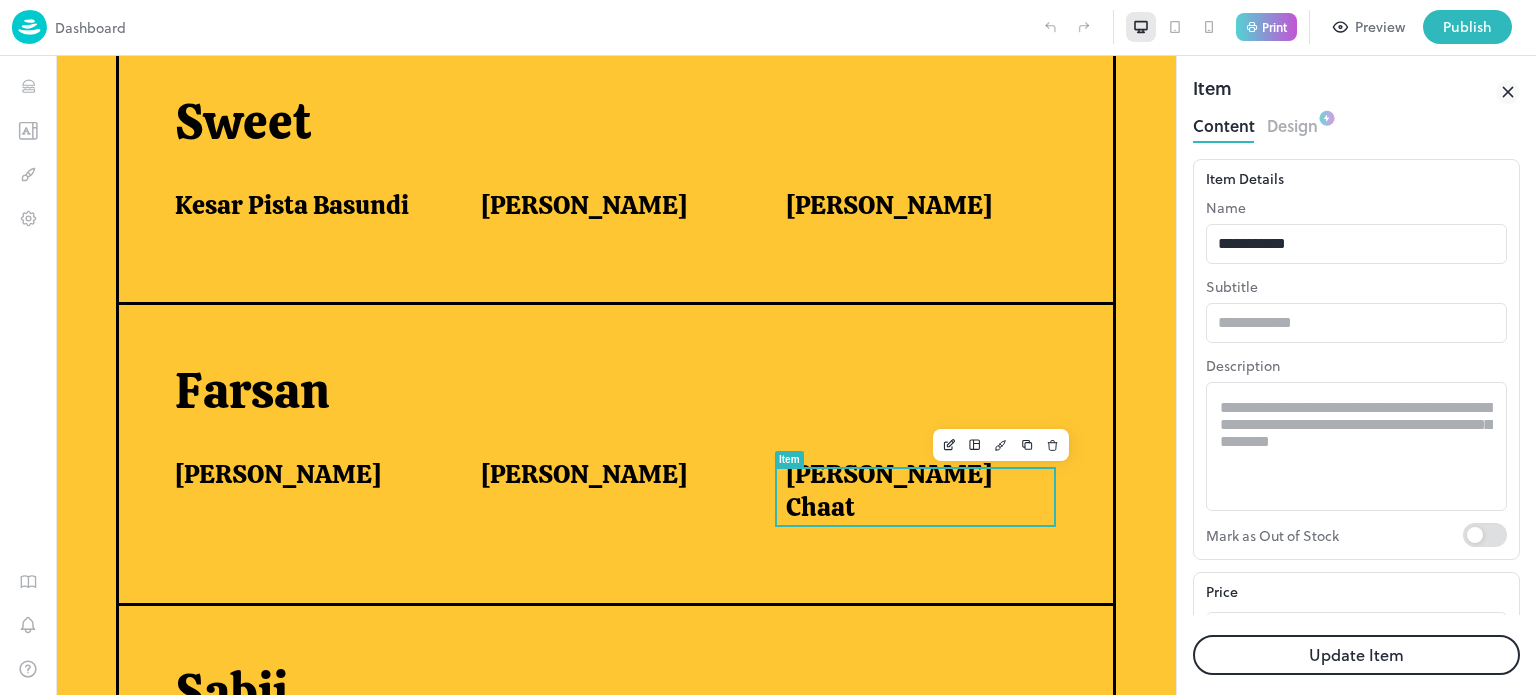 click on "Update Item" at bounding box center (1356, 655) 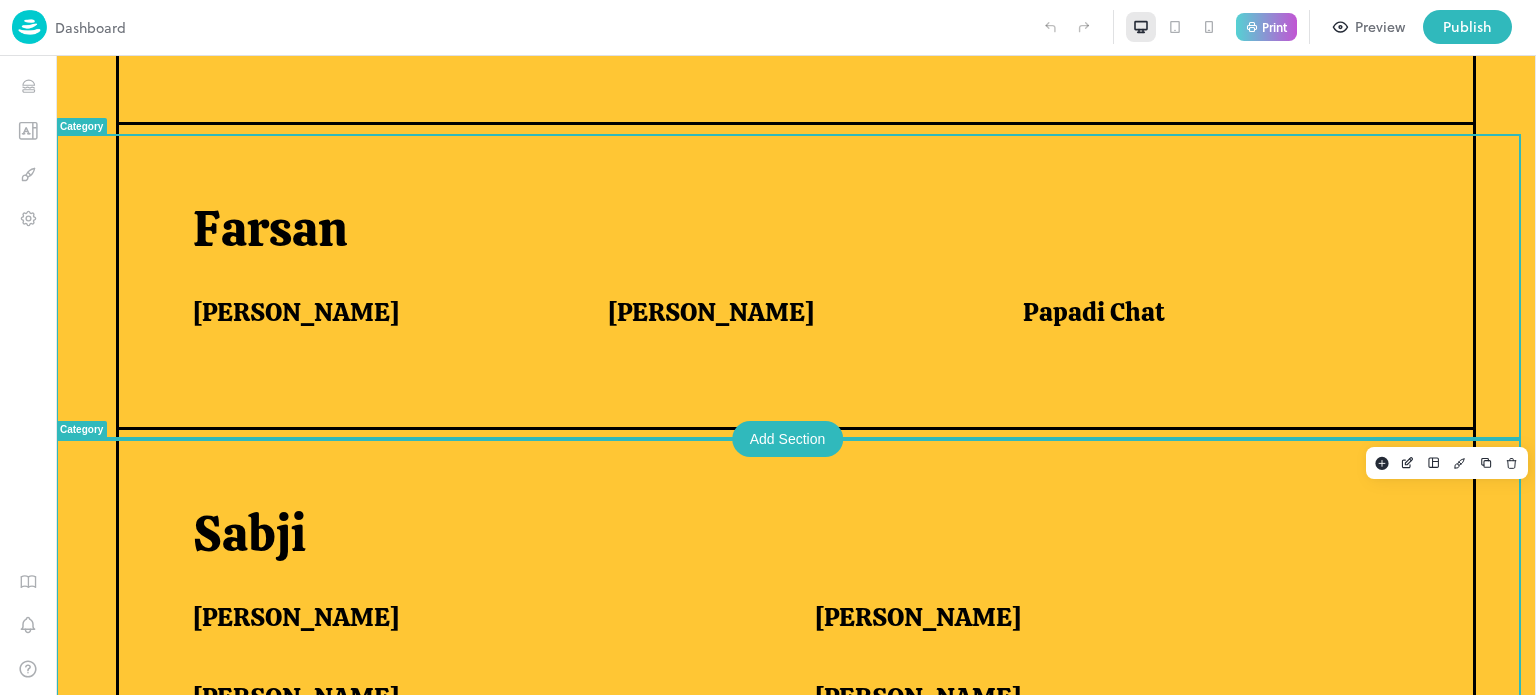 scroll, scrollTop: 1172, scrollLeft: 0, axis: vertical 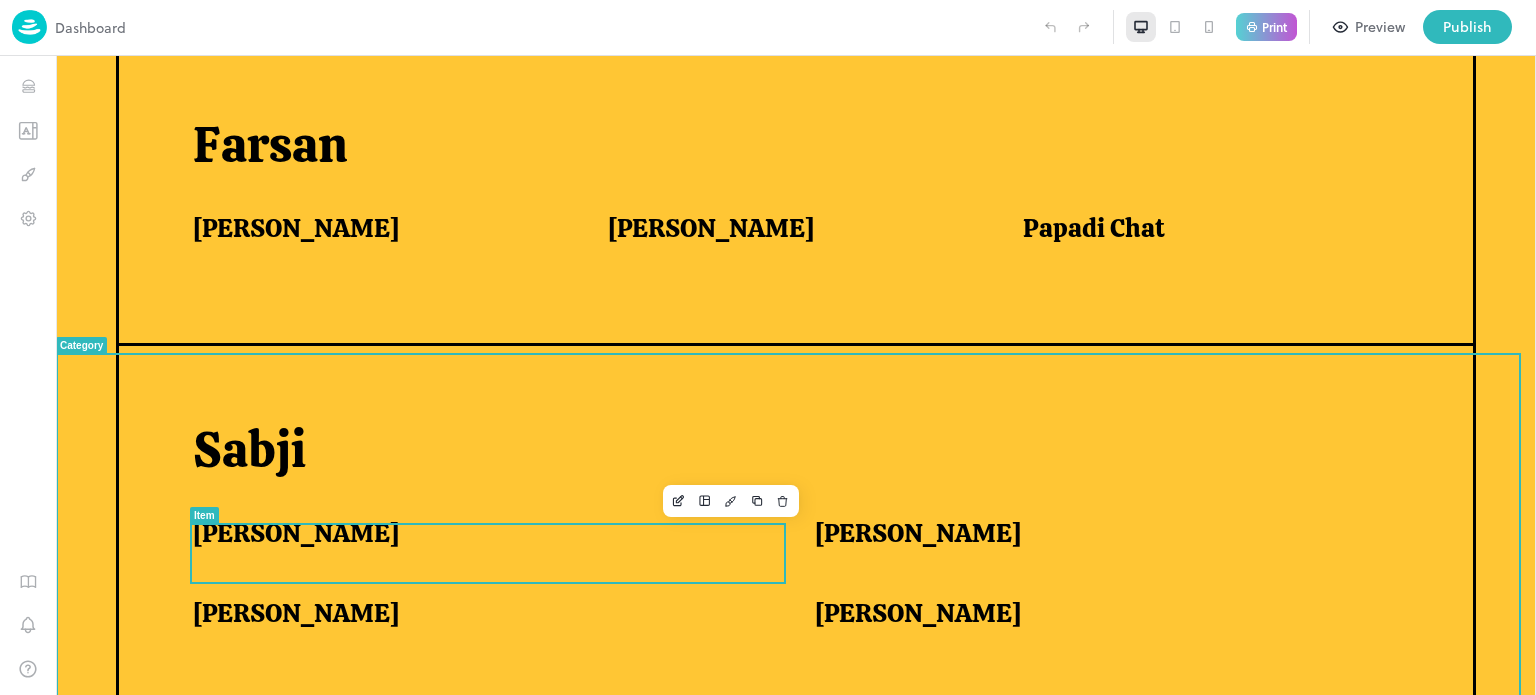 click on "[PERSON_NAME]" at bounding box center [296, 533] 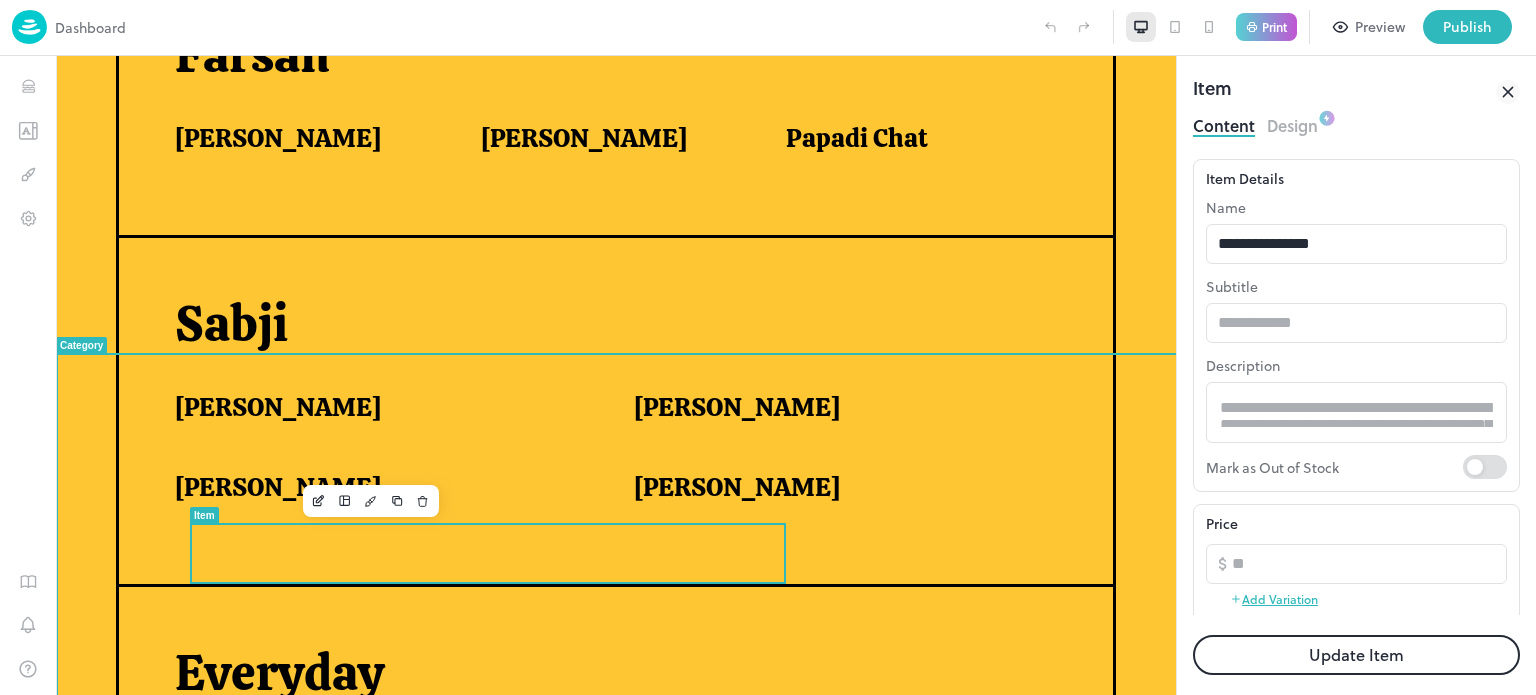 scroll, scrollTop: 1146, scrollLeft: 0, axis: vertical 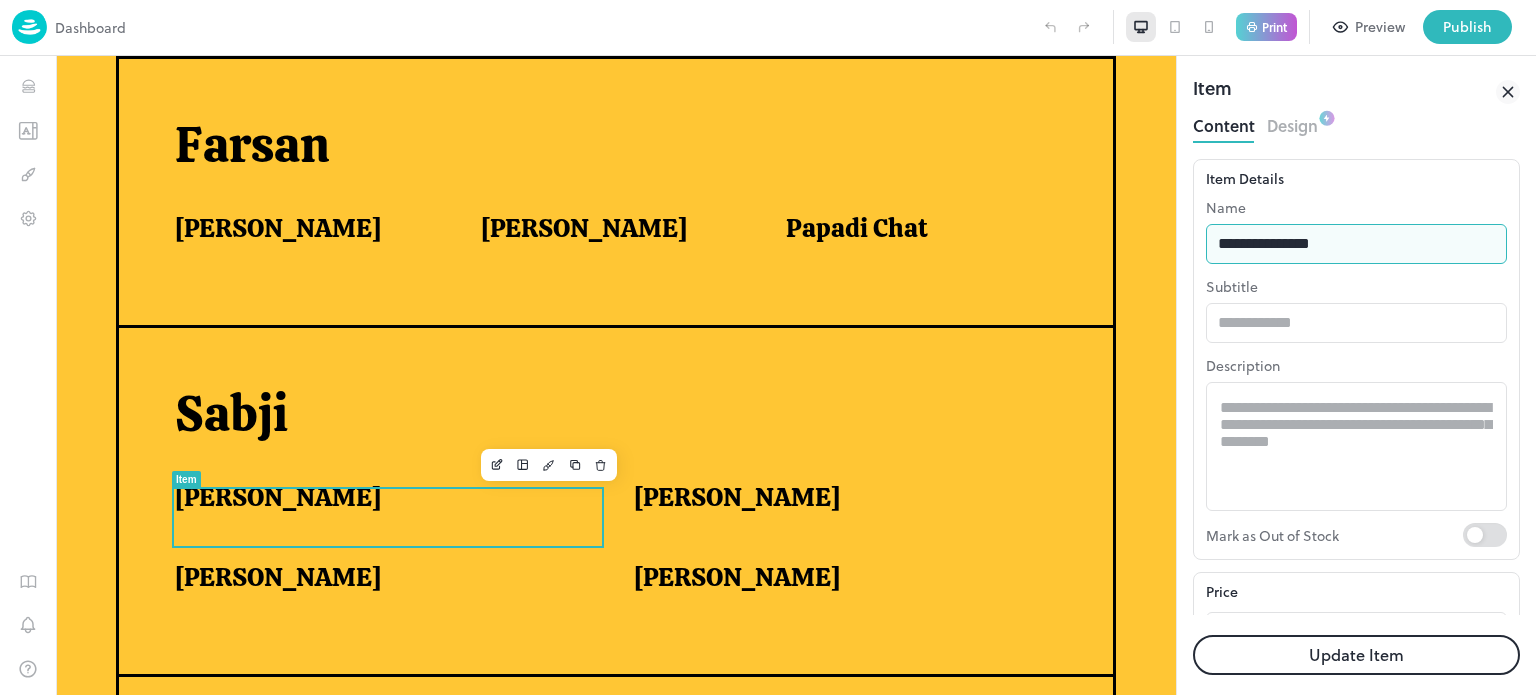 click on "**********" at bounding box center (1356, 244) 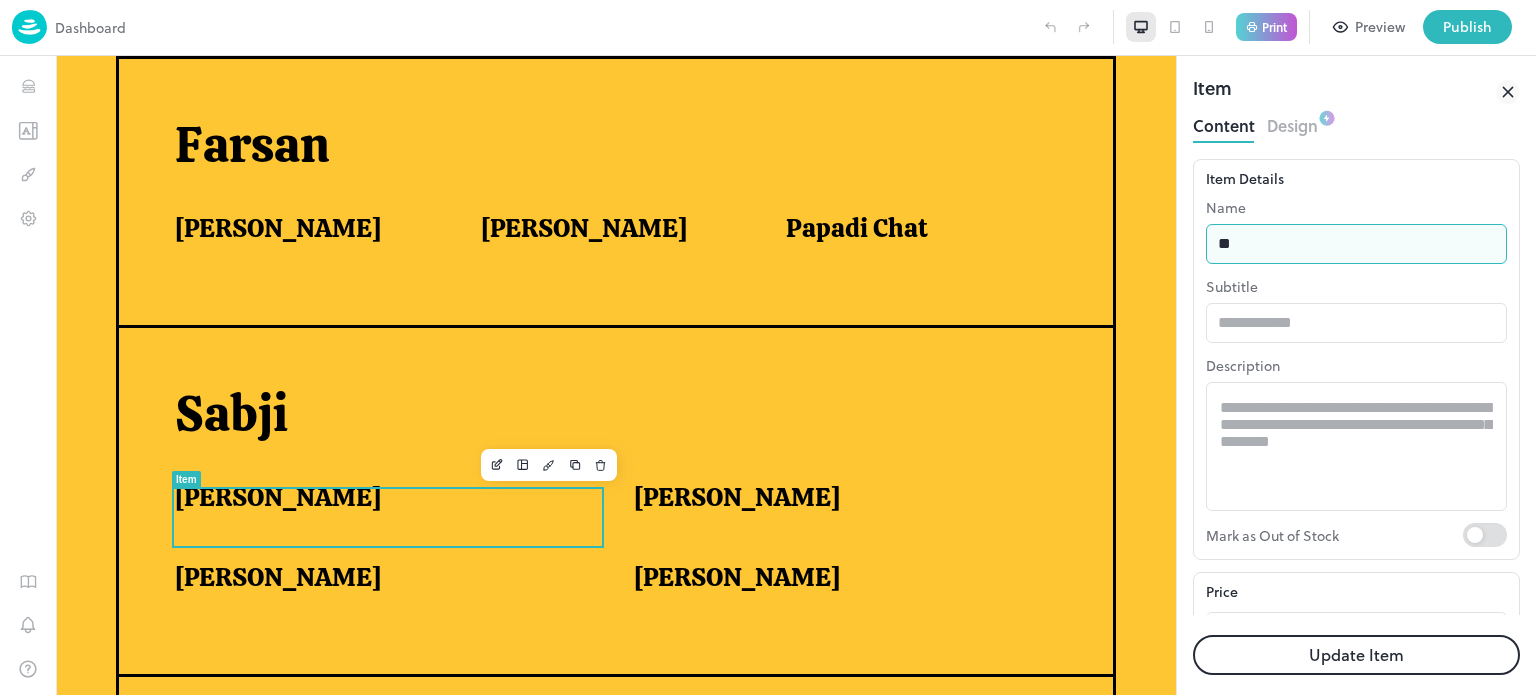 type on "*" 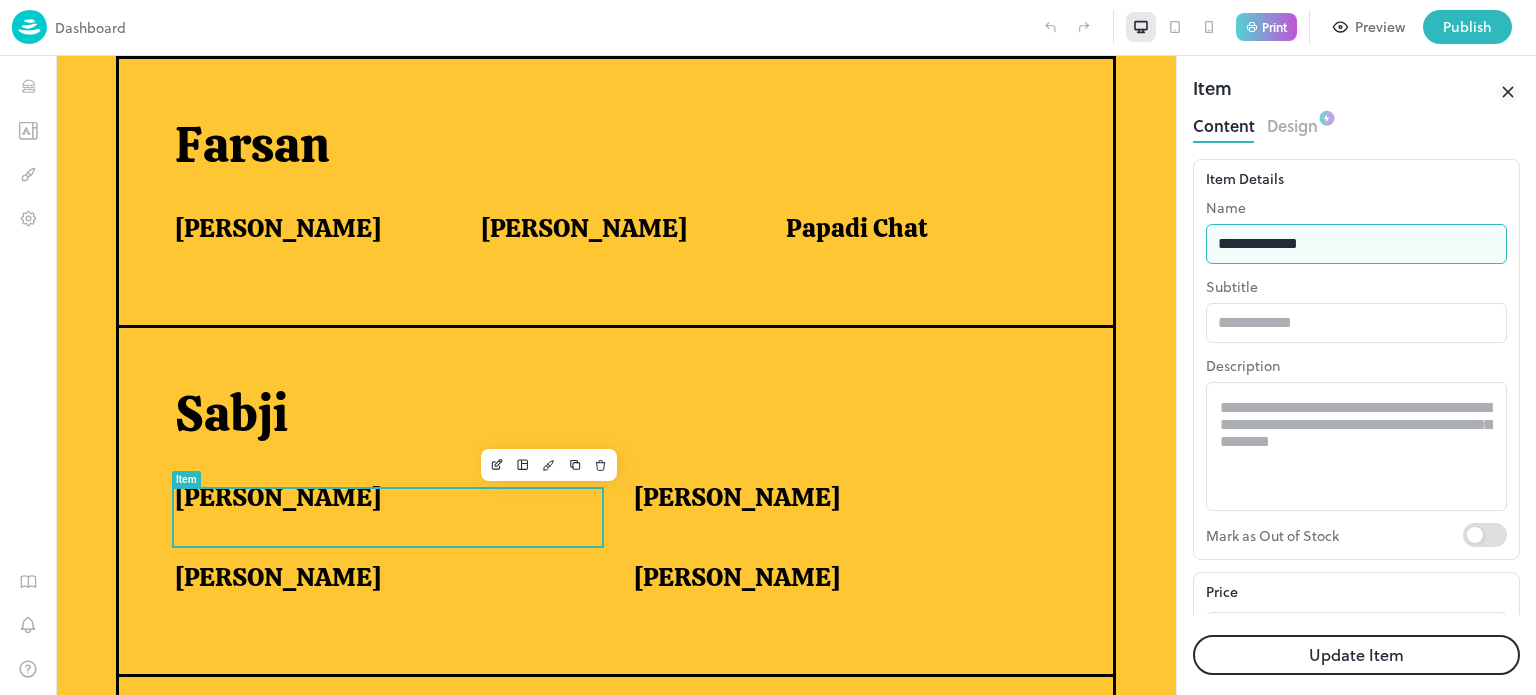 click on "**********" at bounding box center [1356, 244] 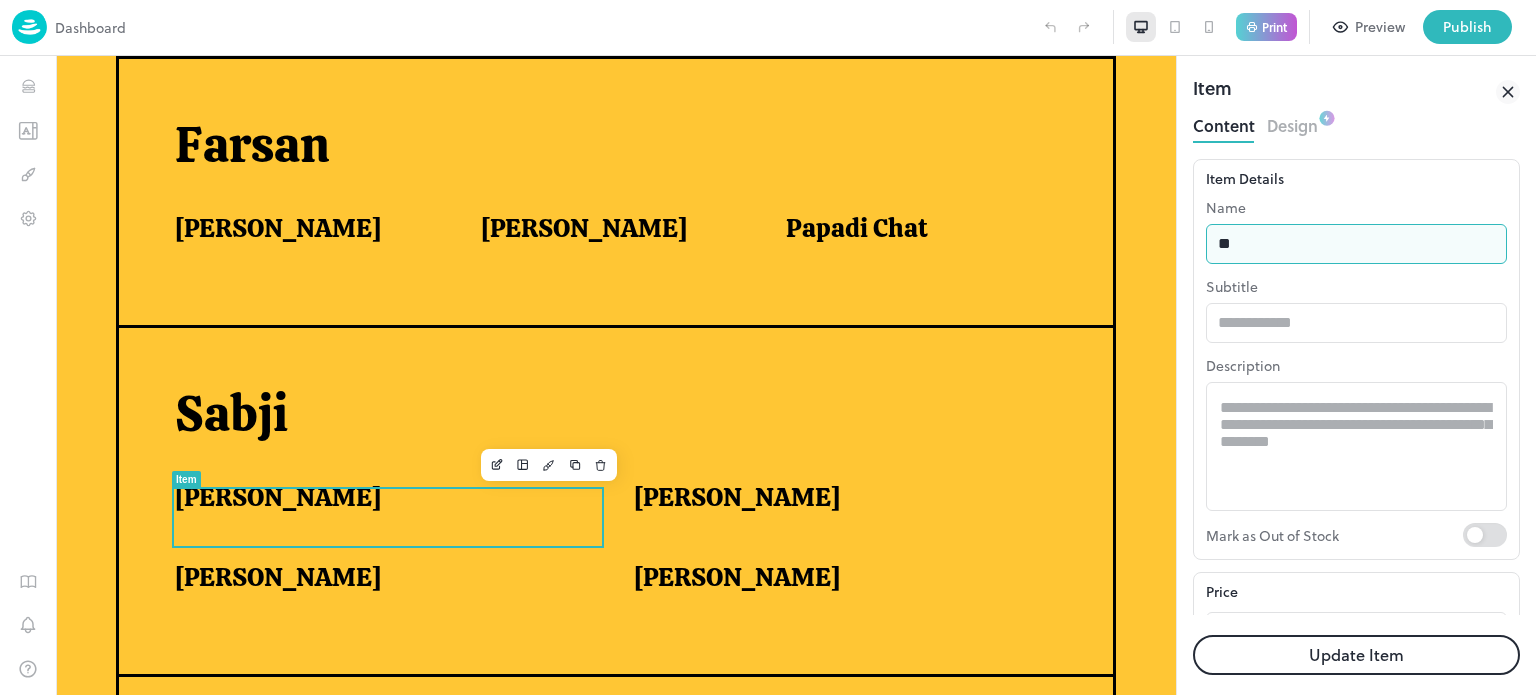 type on "*" 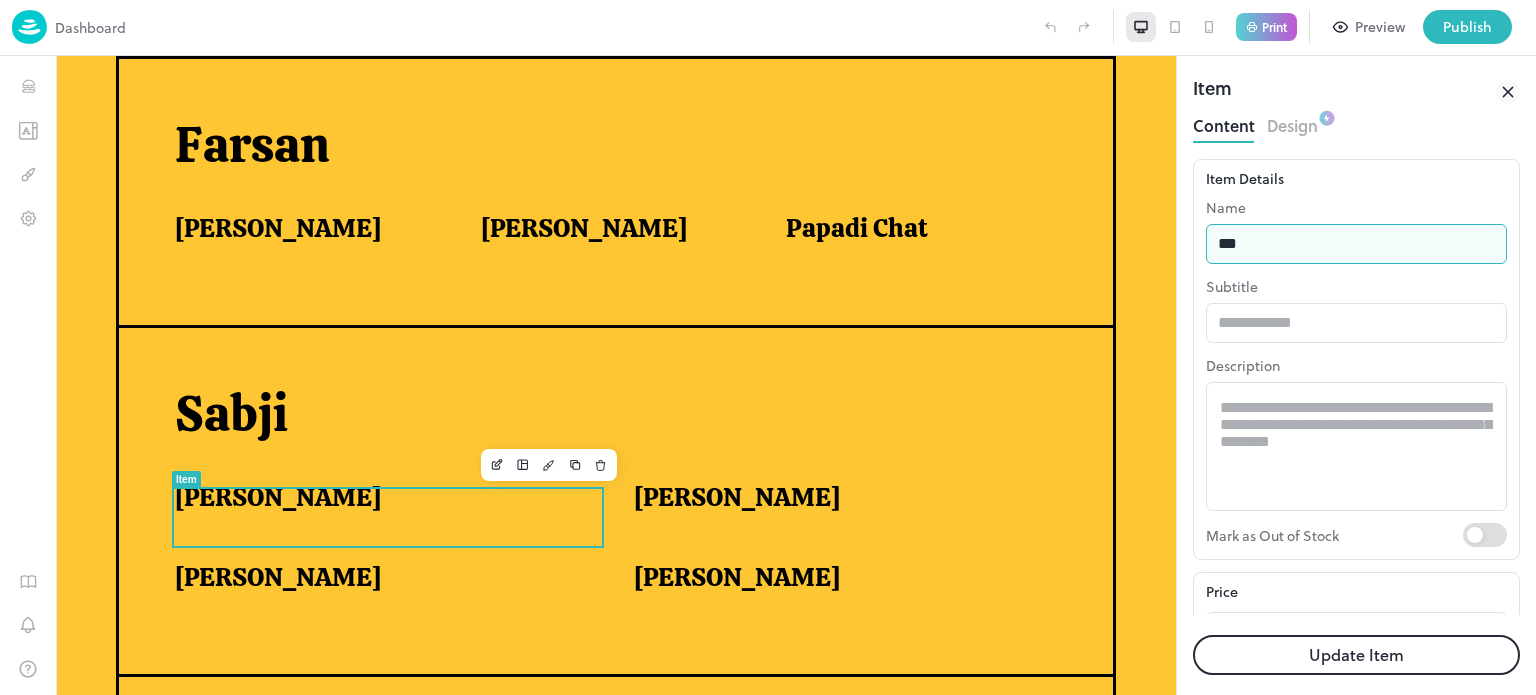 type on "**********" 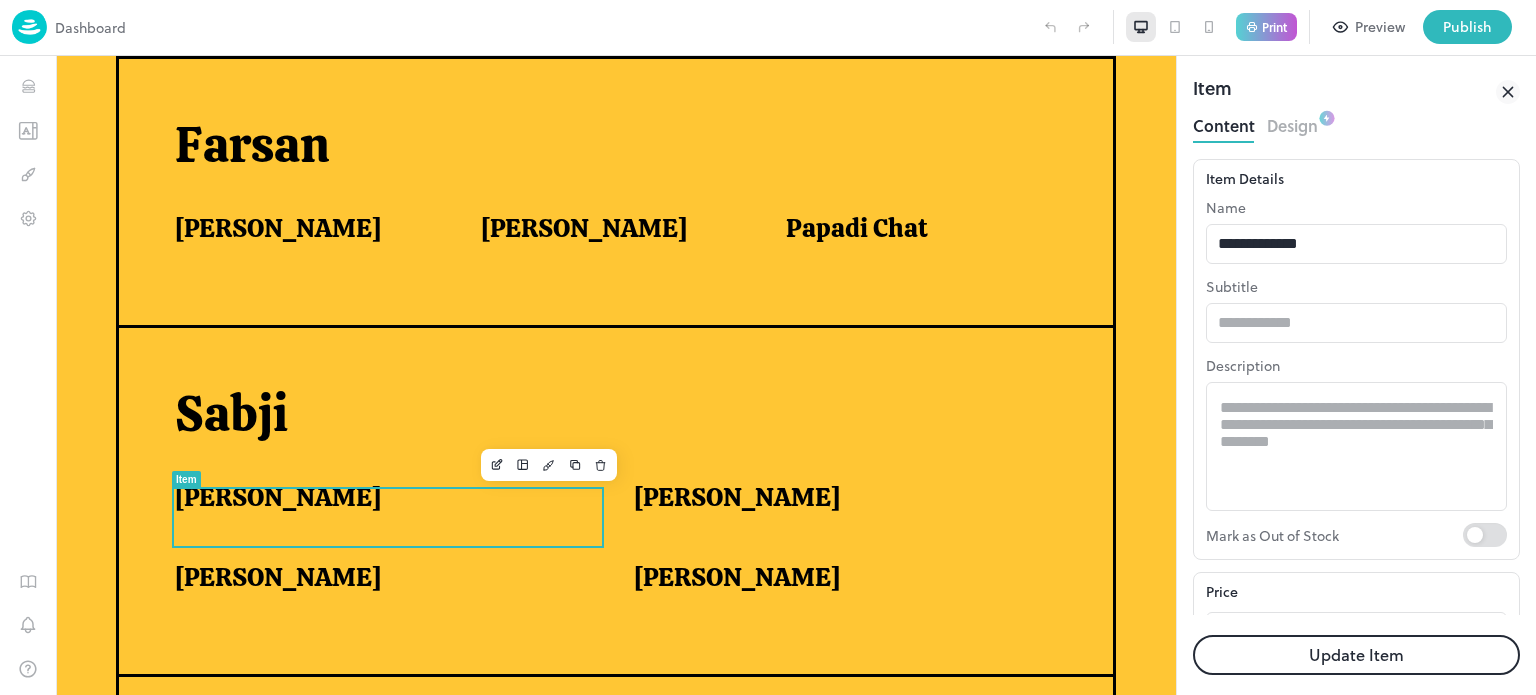click on "Update Item" at bounding box center (1356, 655) 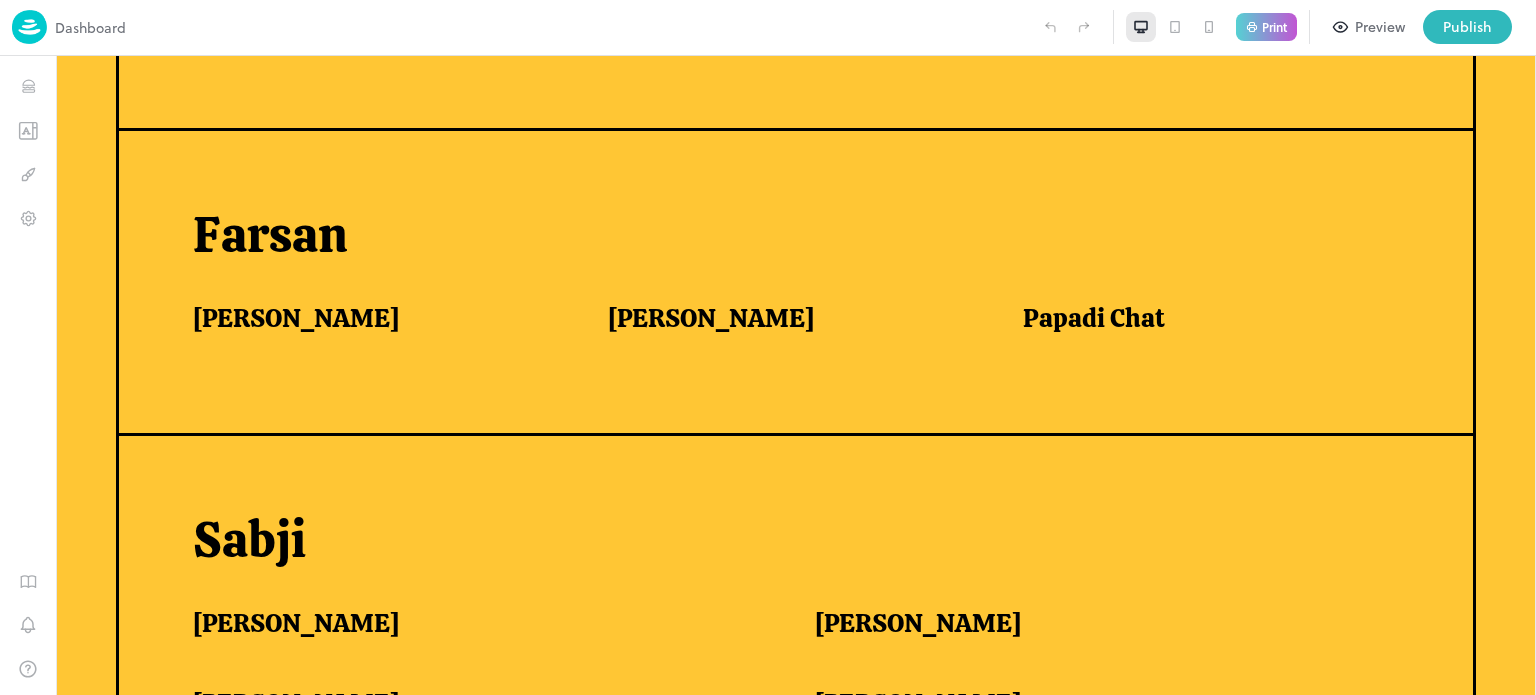 scroll, scrollTop: 1172, scrollLeft: 0, axis: vertical 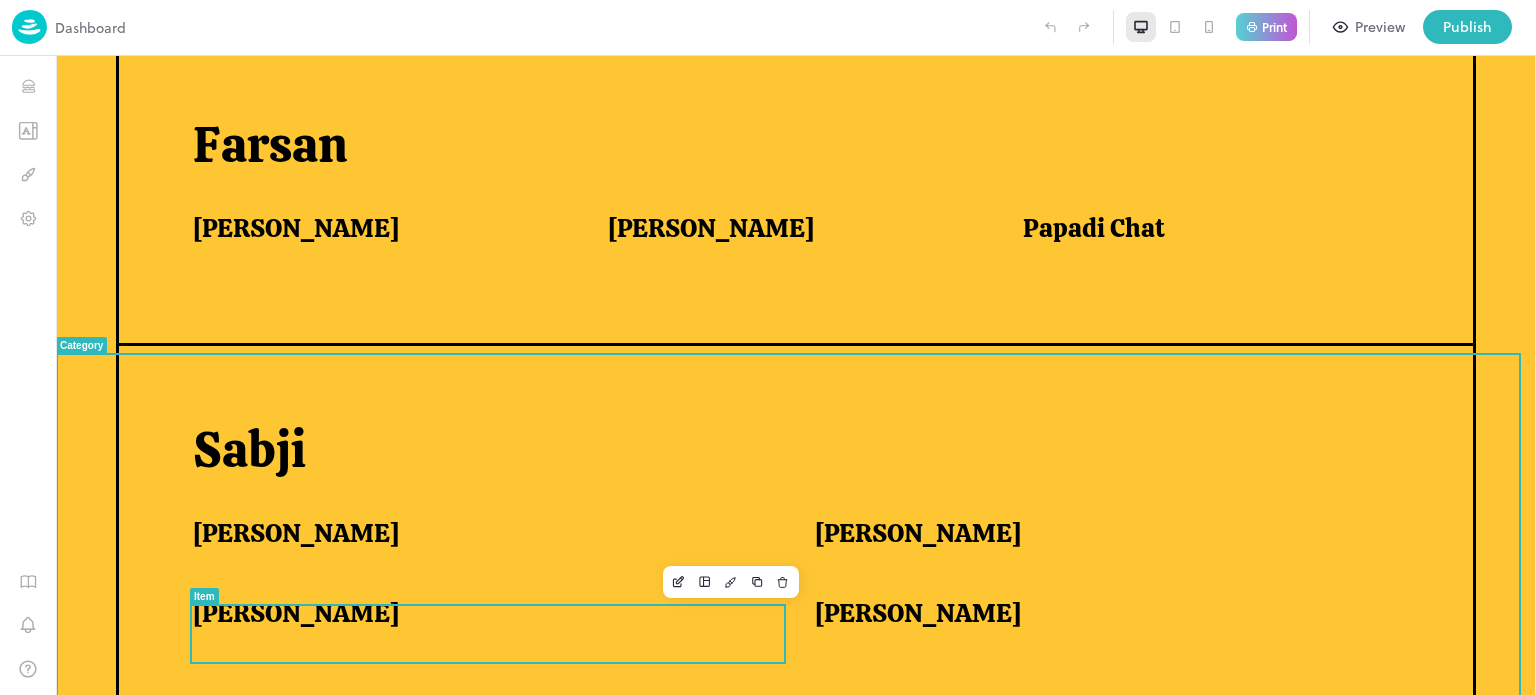 click on "[PERSON_NAME]" at bounding box center (479, 613) 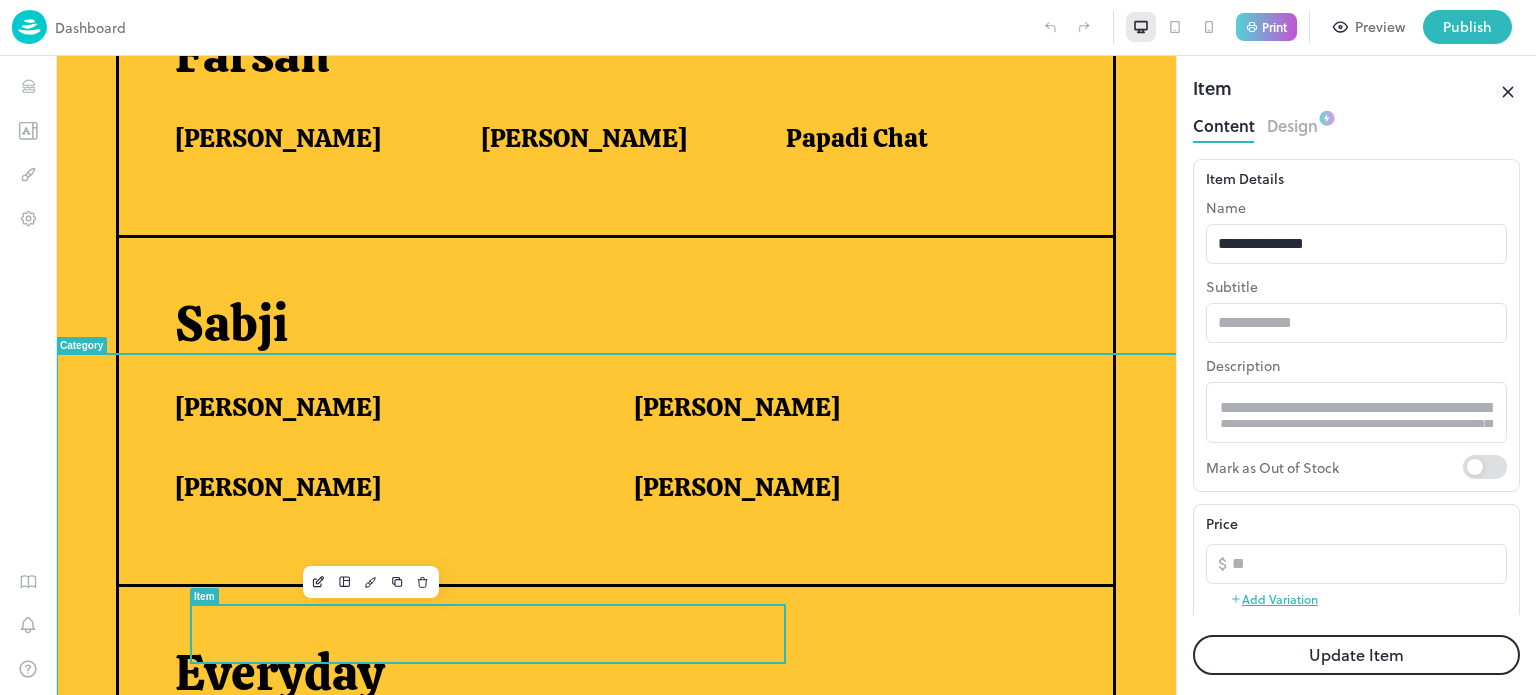 scroll, scrollTop: 1082, scrollLeft: 0, axis: vertical 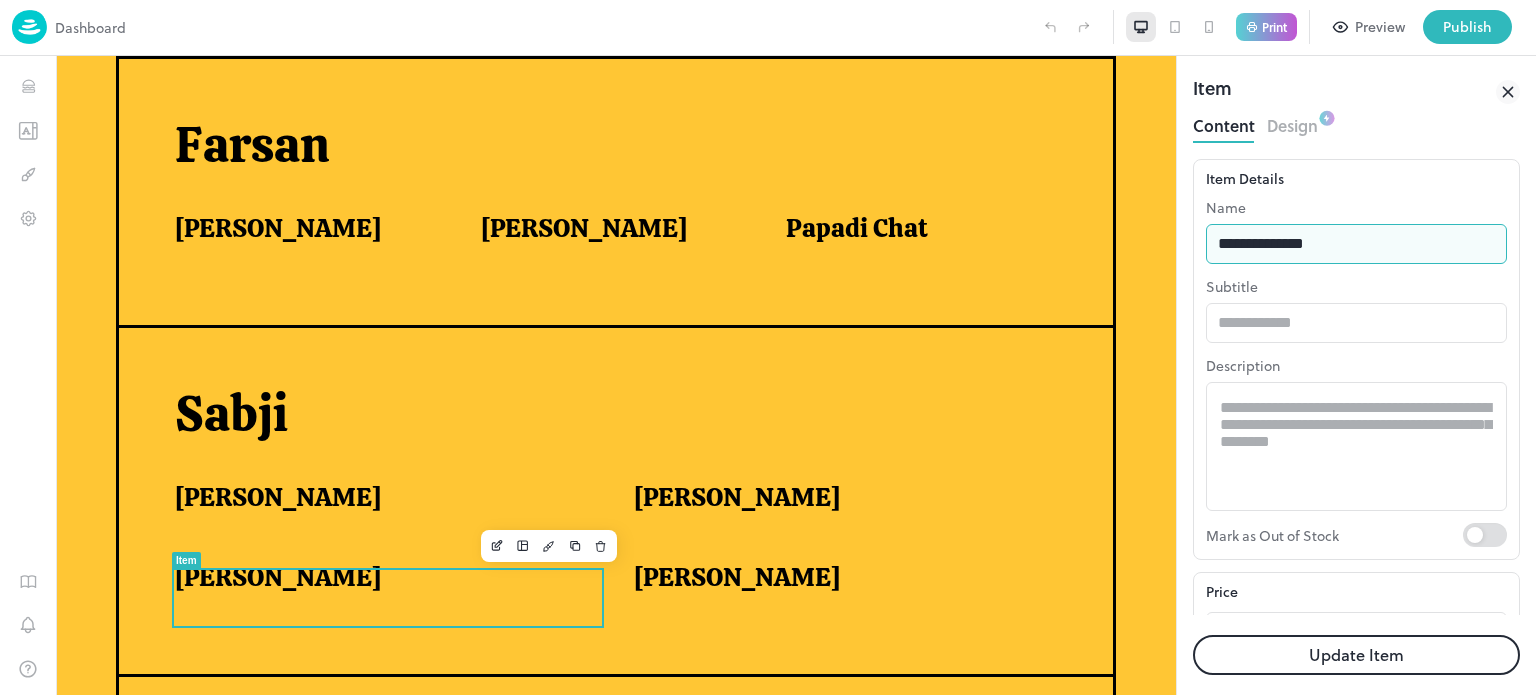 click on "**********" at bounding box center [1356, 244] 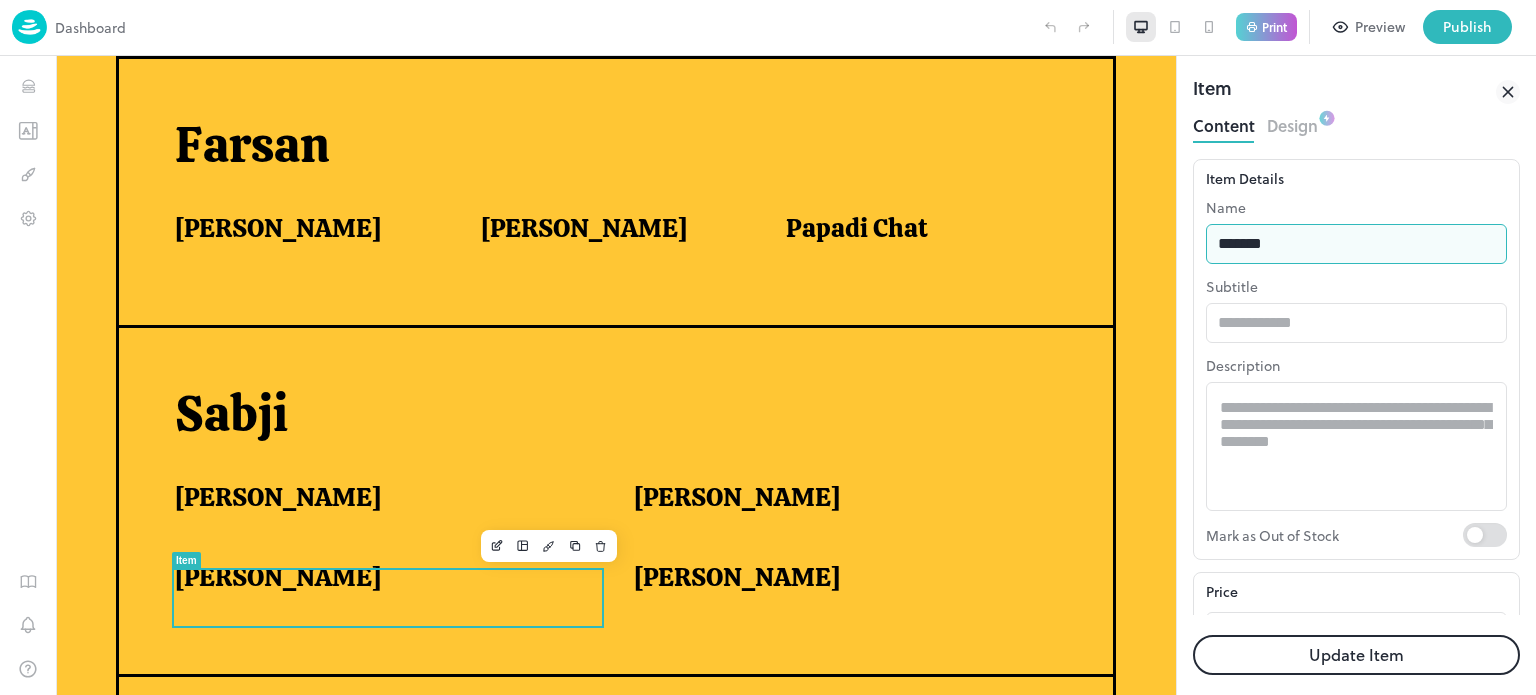 type on "**********" 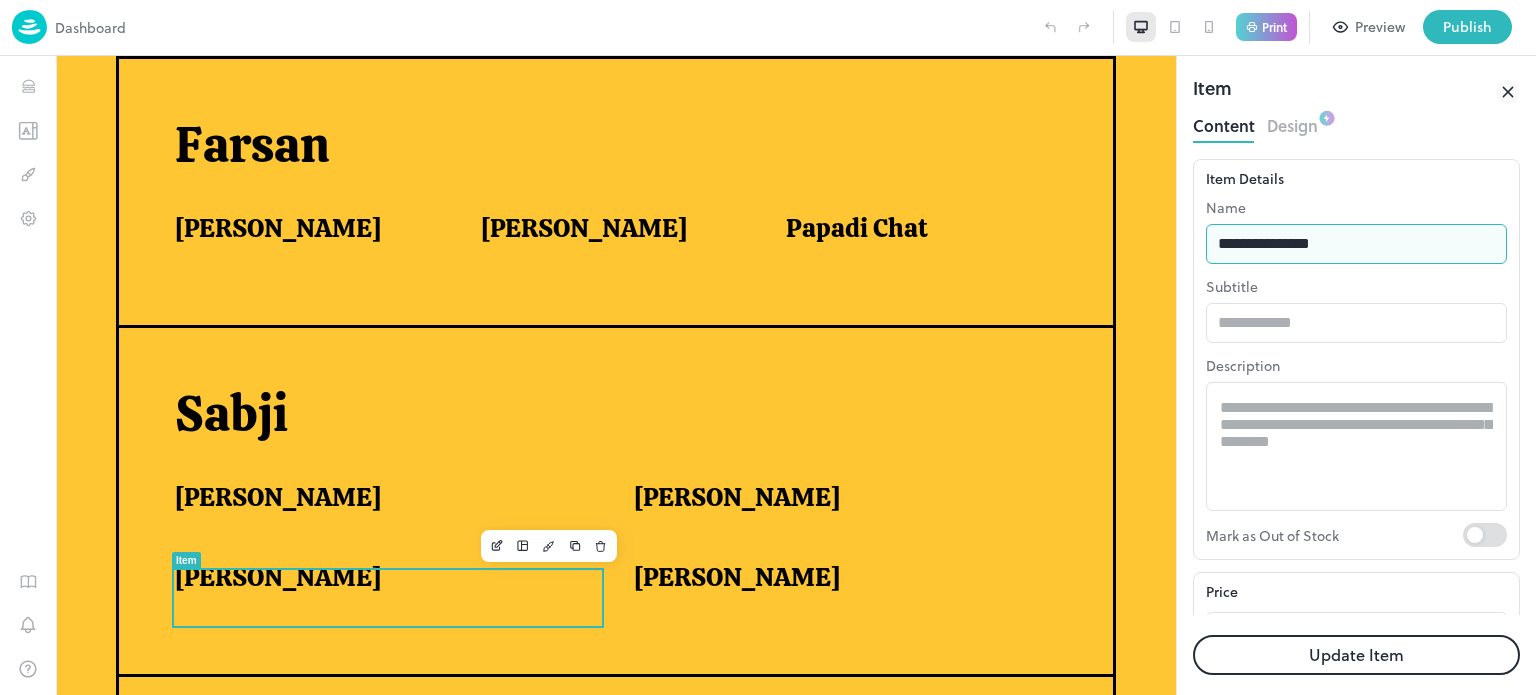 click on "Update Item" at bounding box center (1356, 655) 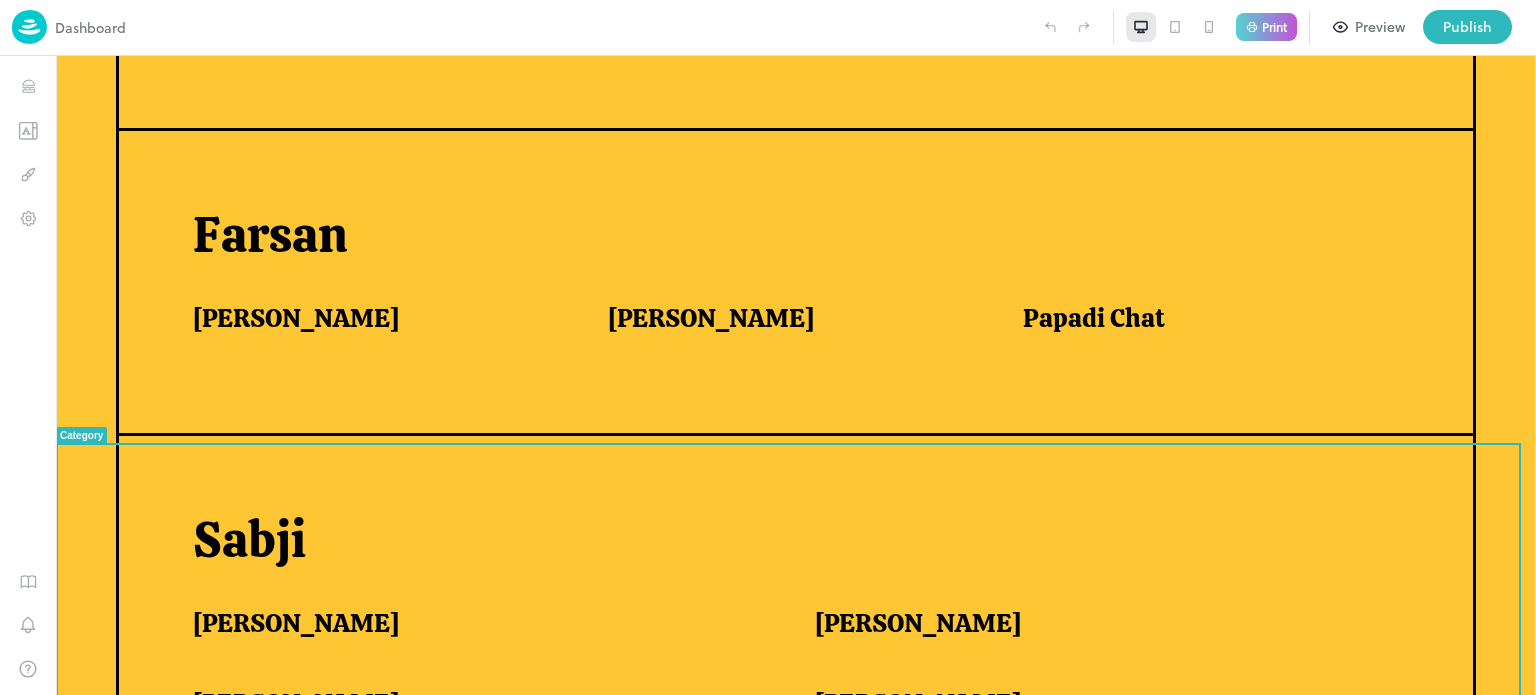scroll, scrollTop: 1172, scrollLeft: 0, axis: vertical 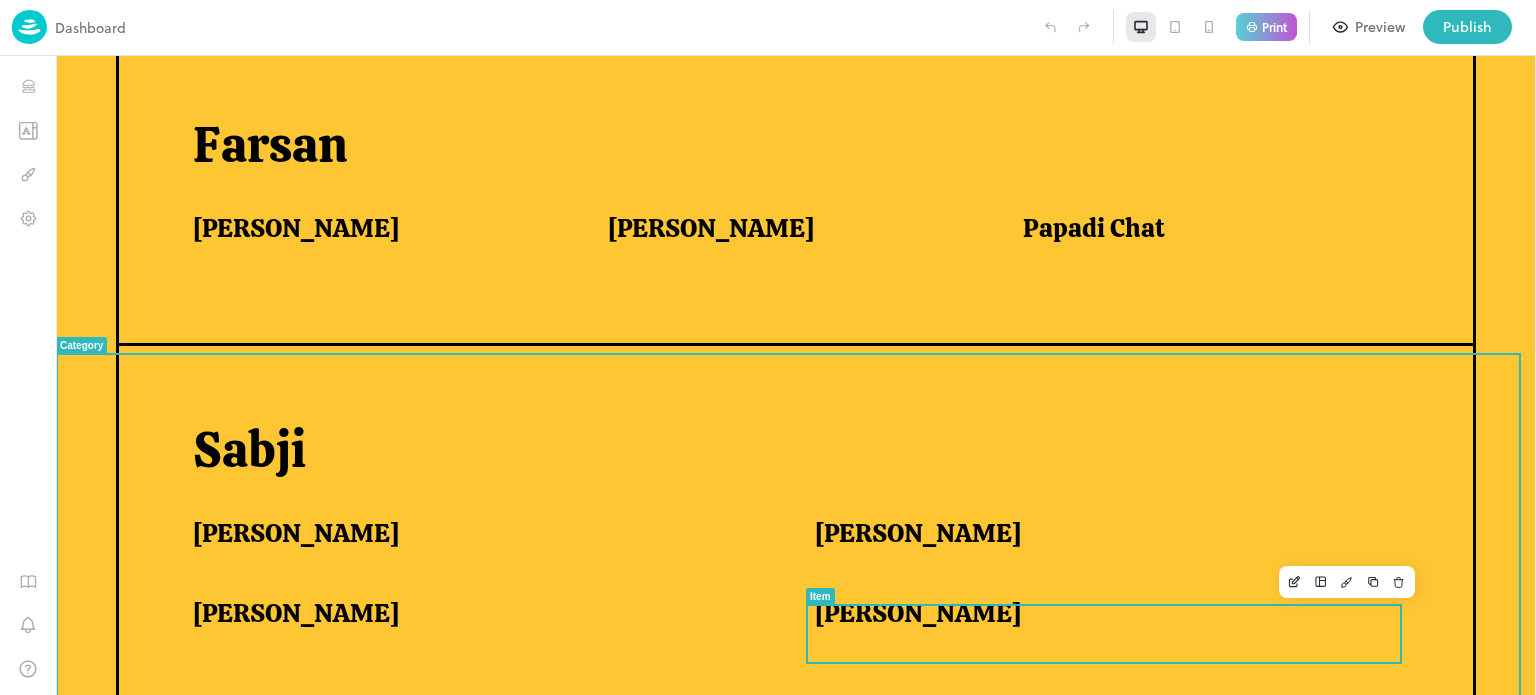 click on "[PERSON_NAME]" at bounding box center [918, 613] 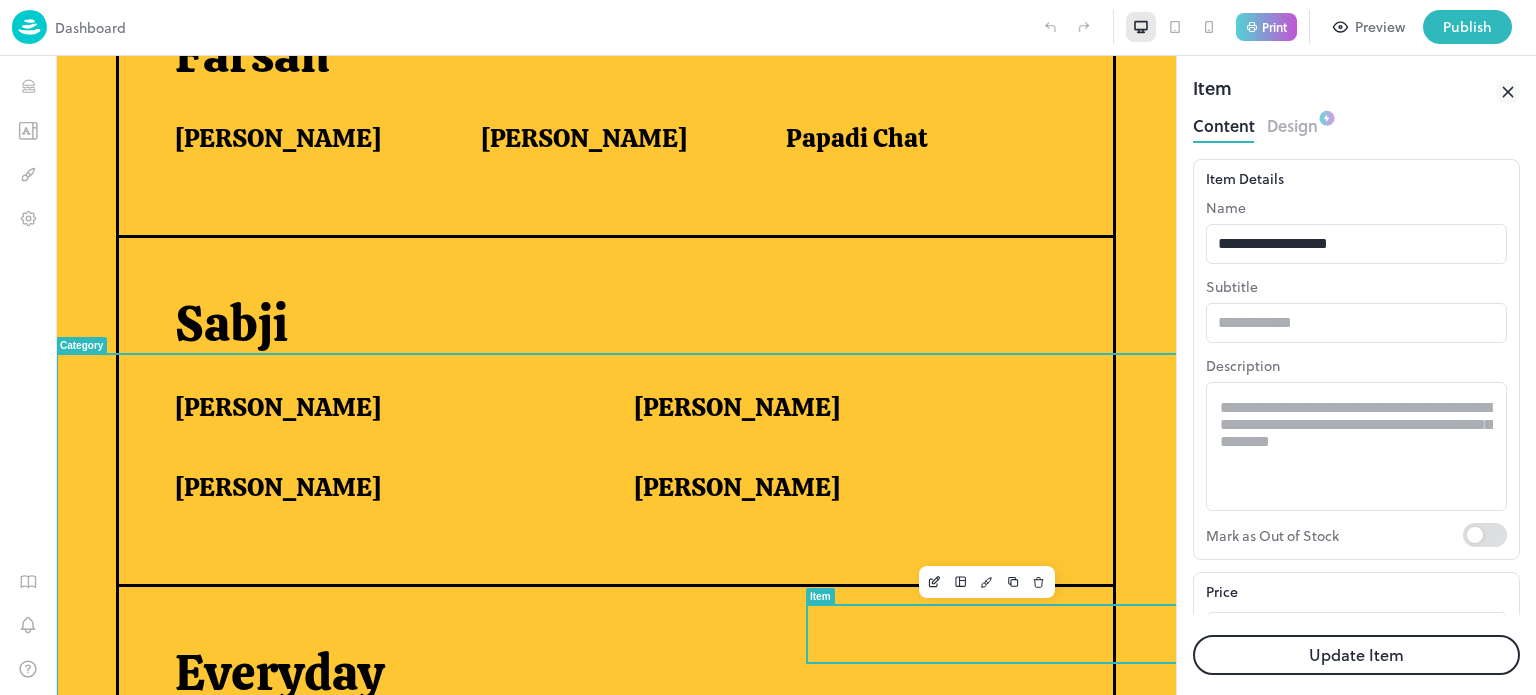 scroll, scrollTop: 1082, scrollLeft: 0, axis: vertical 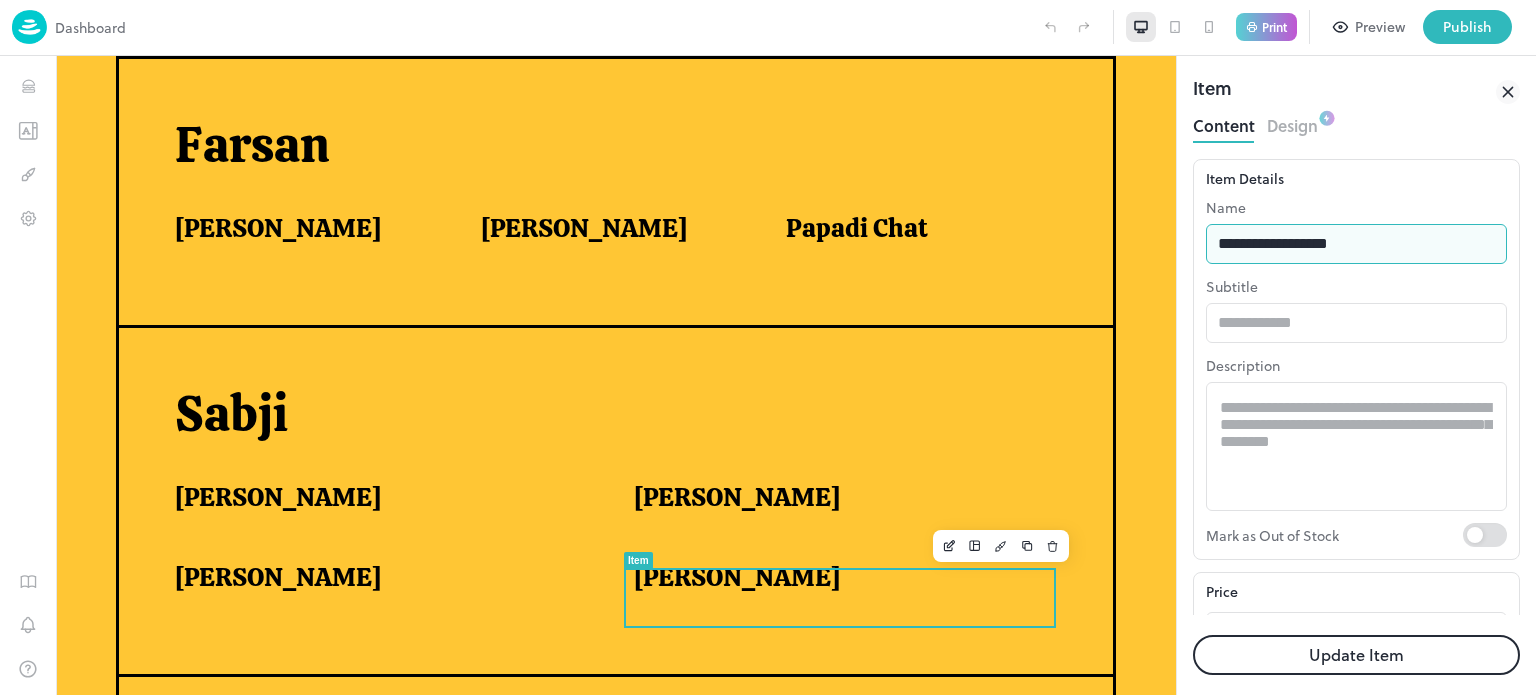 click on "**********" at bounding box center (1356, 244) 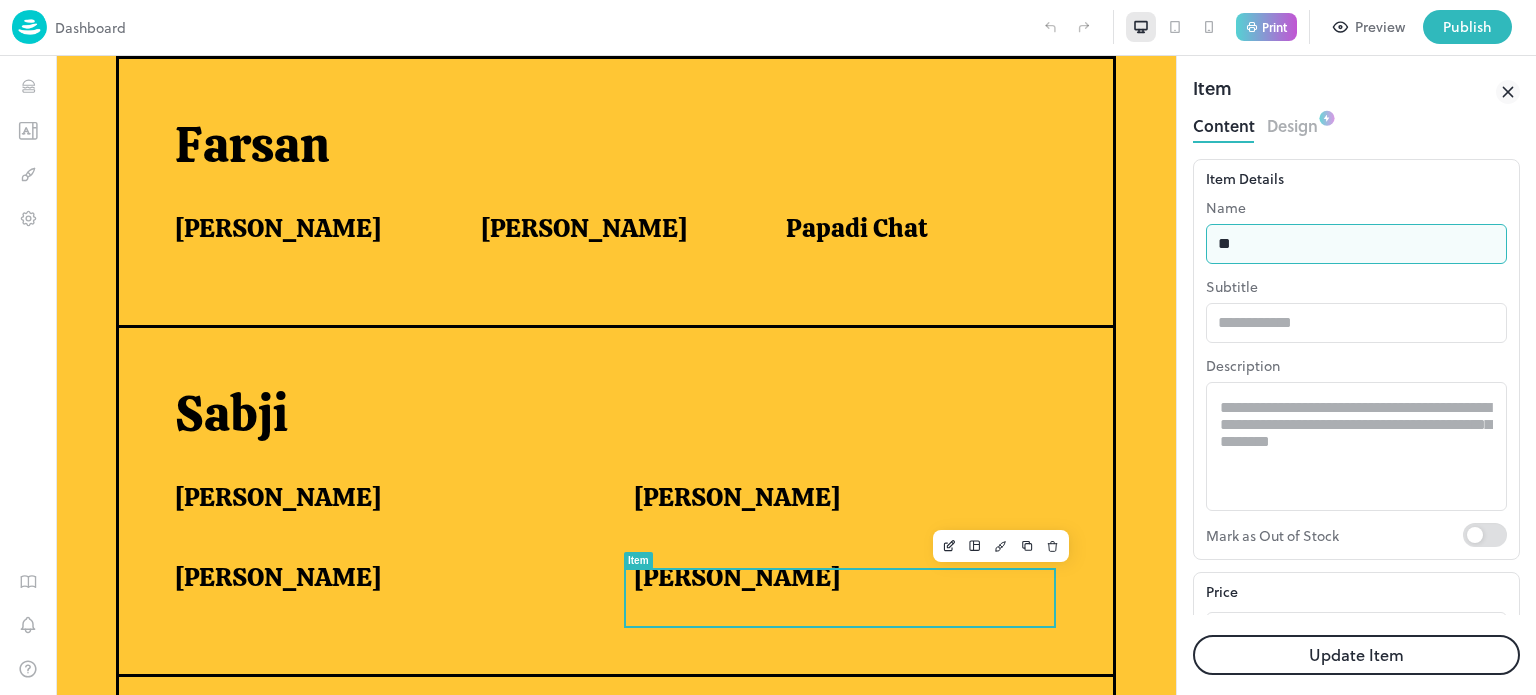 type on "*" 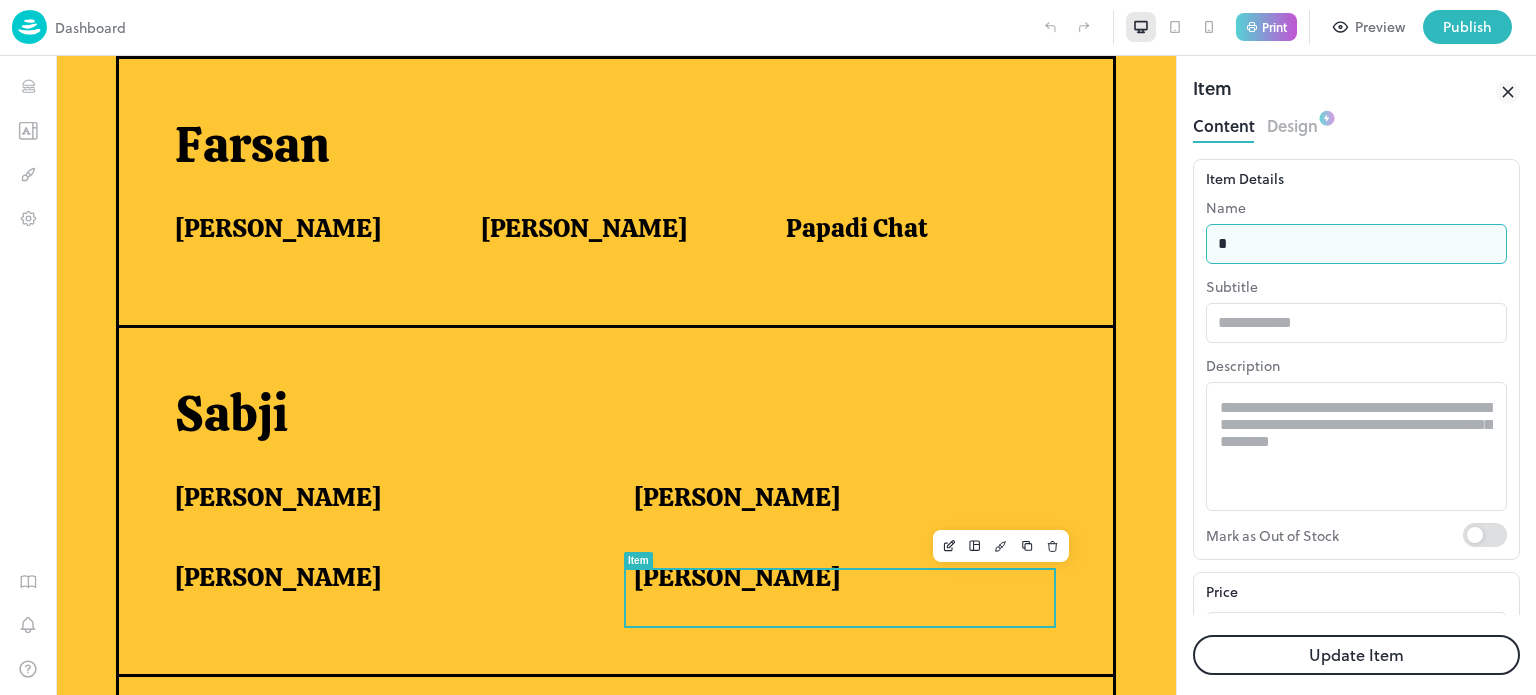 type on "**********" 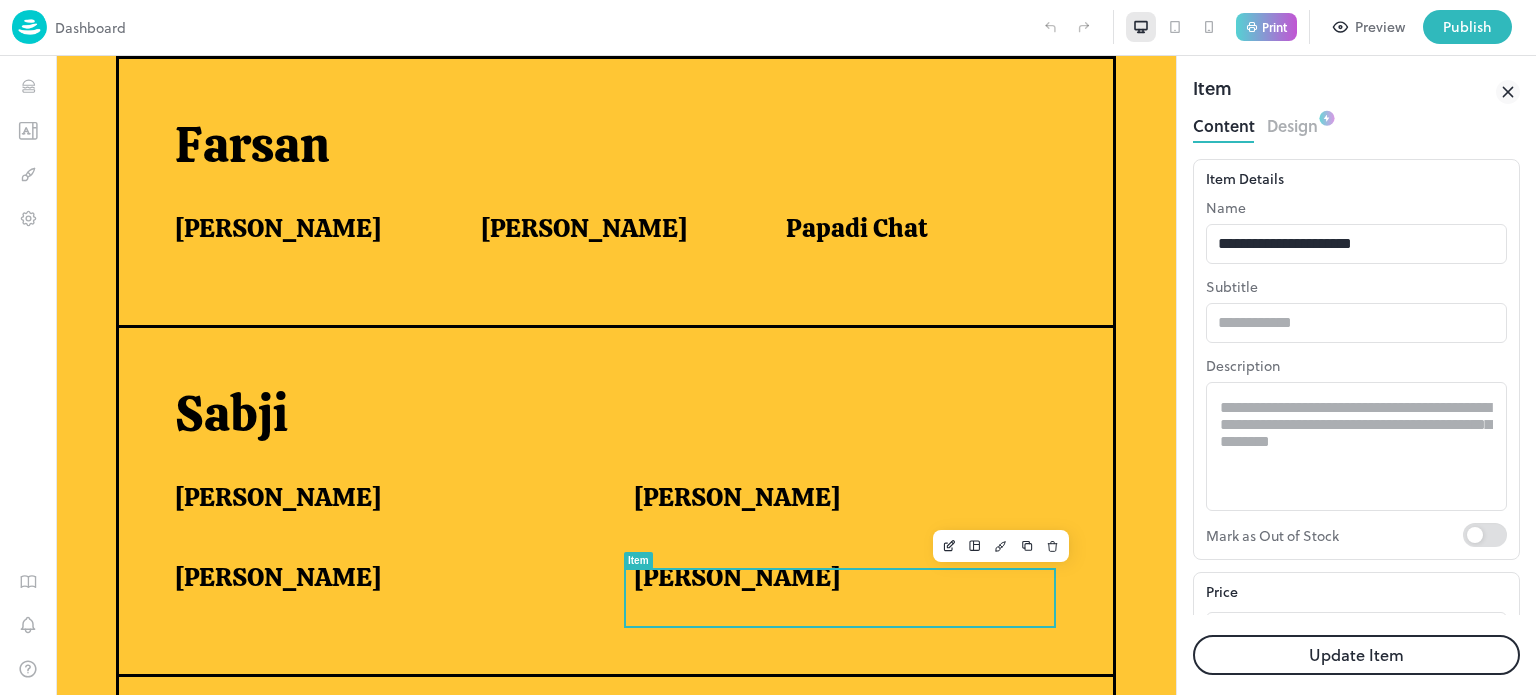 click on "Update Item" at bounding box center (1356, 655) 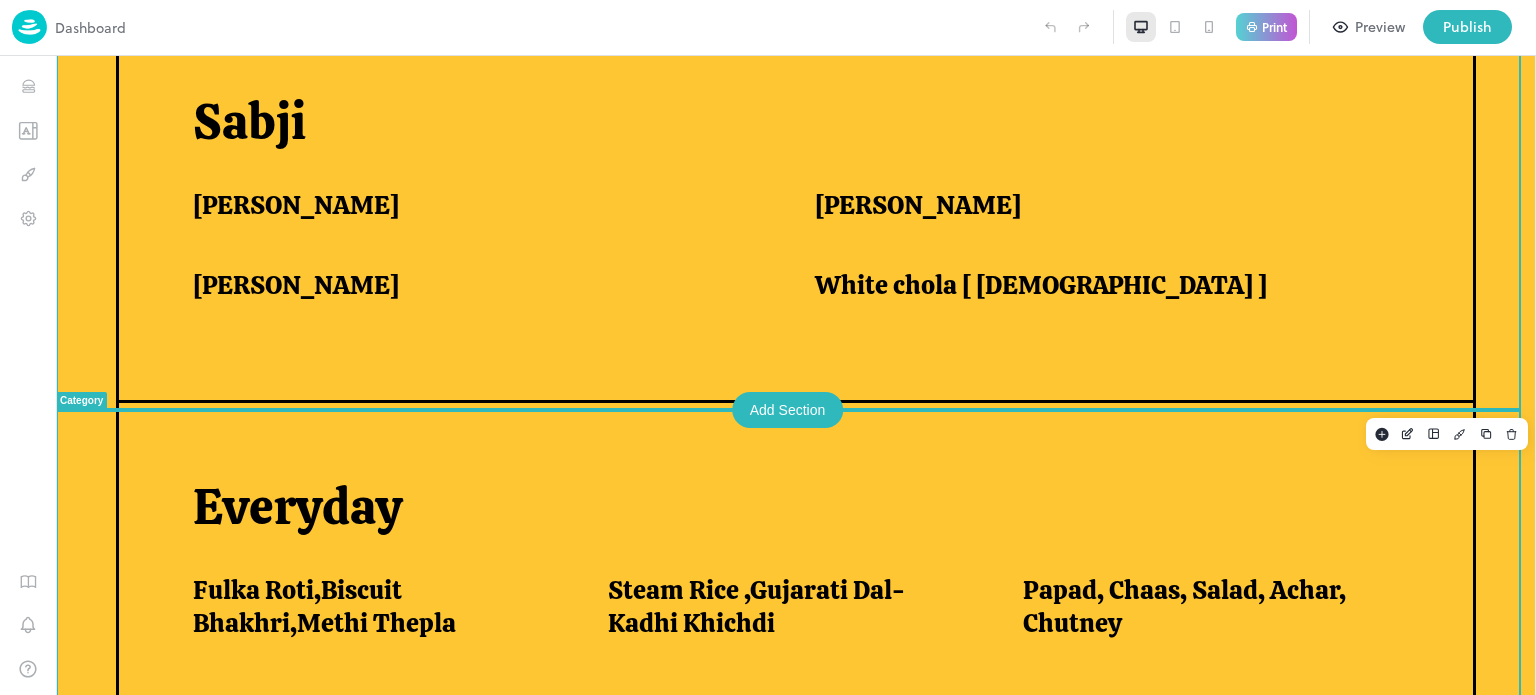 scroll, scrollTop: 1544, scrollLeft: 0, axis: vertical 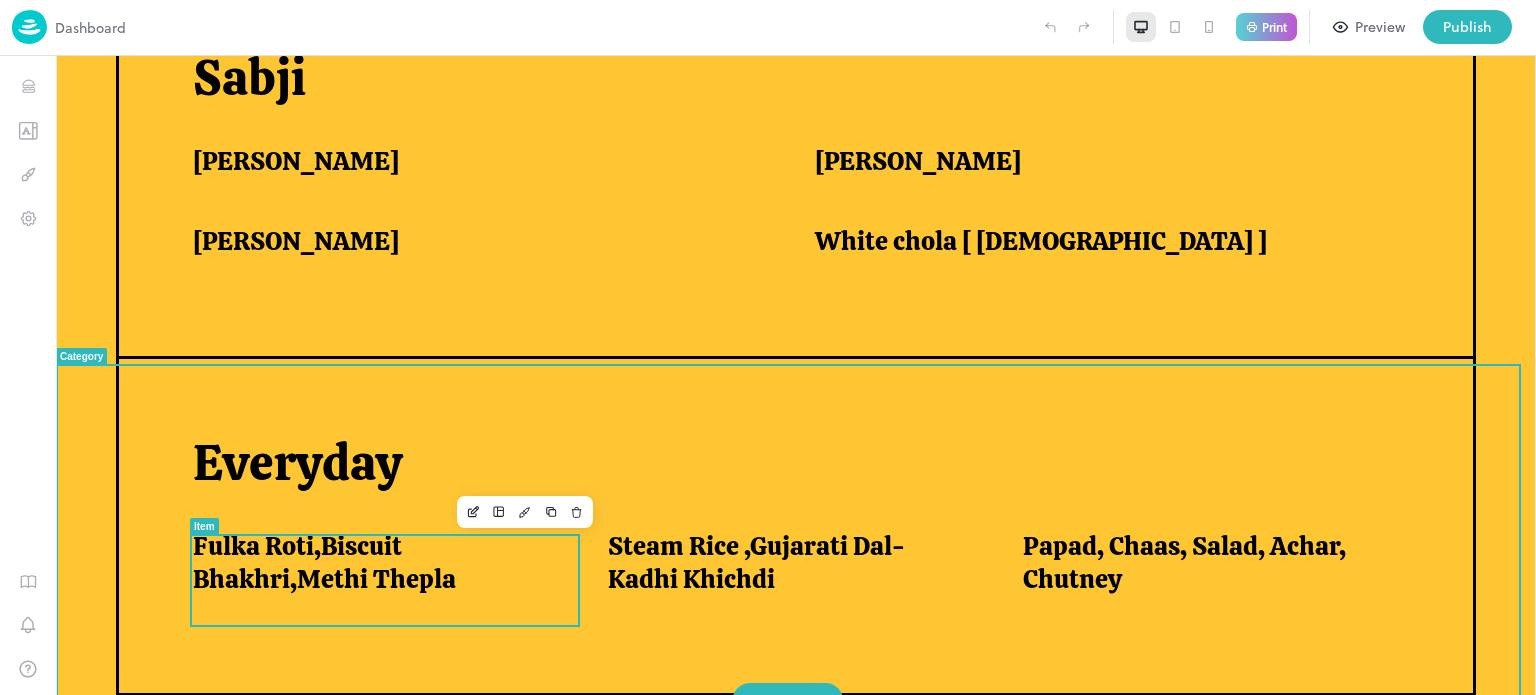 click on "Fulka Roti,Biscuit Bhakhri,Methi Thepla" at bounding box center [376, 562] 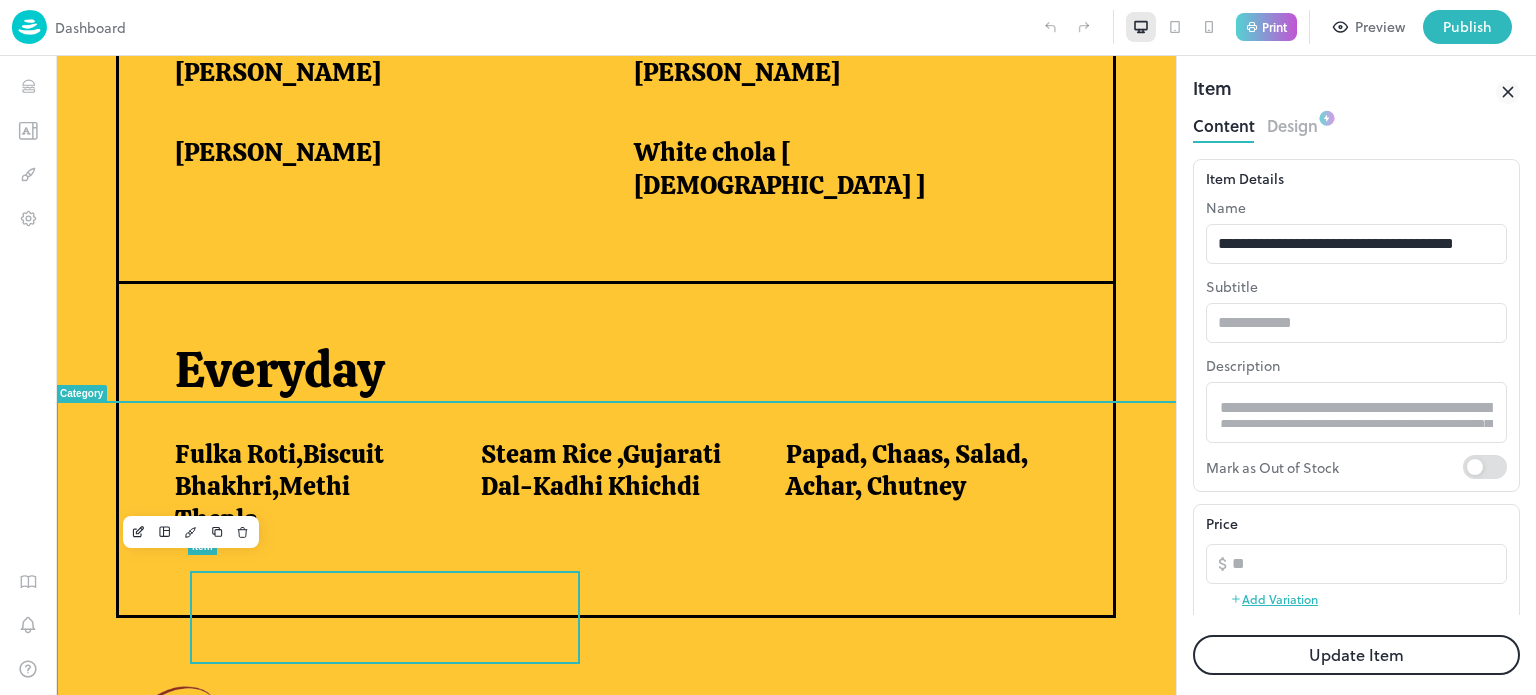 scroll, scrollTop: 0, scrollLeft: 0, axis: both 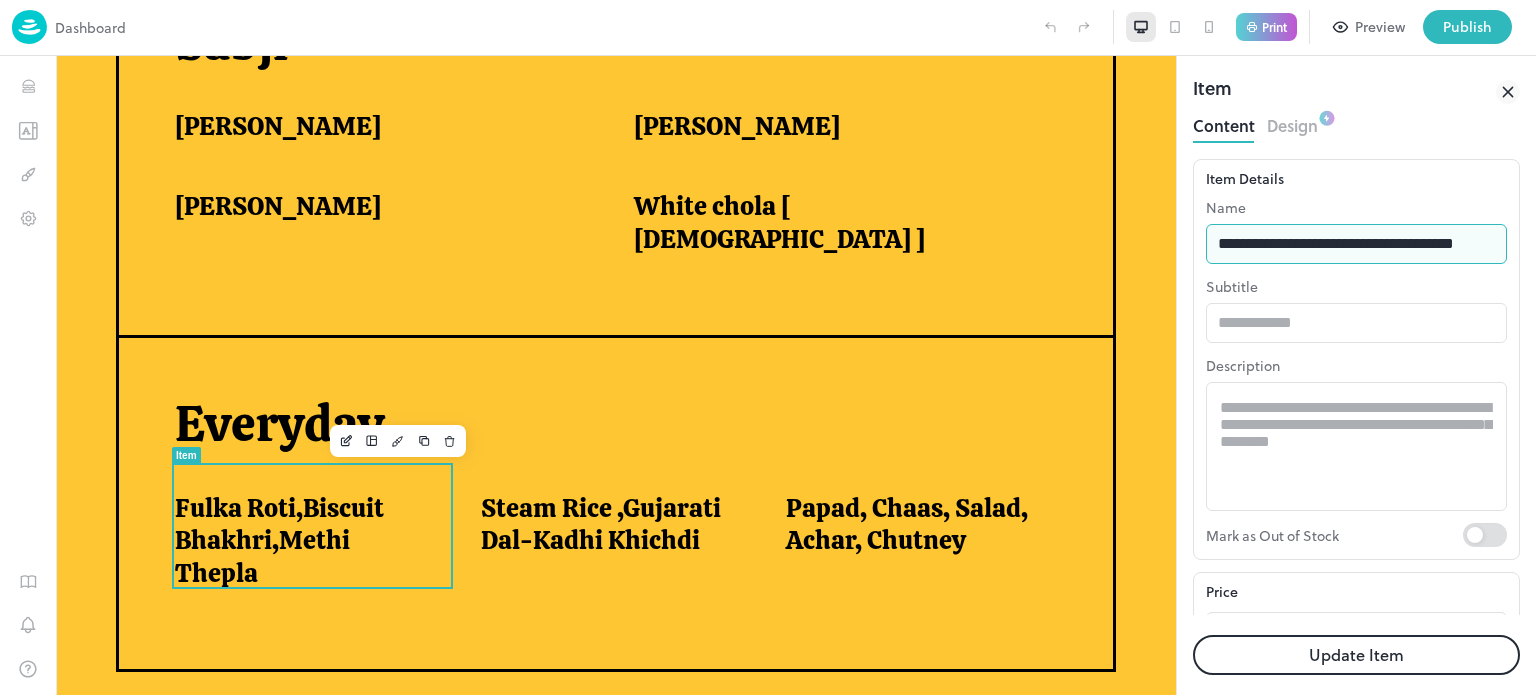 click on "**********" at bounding box center [1356, 244] 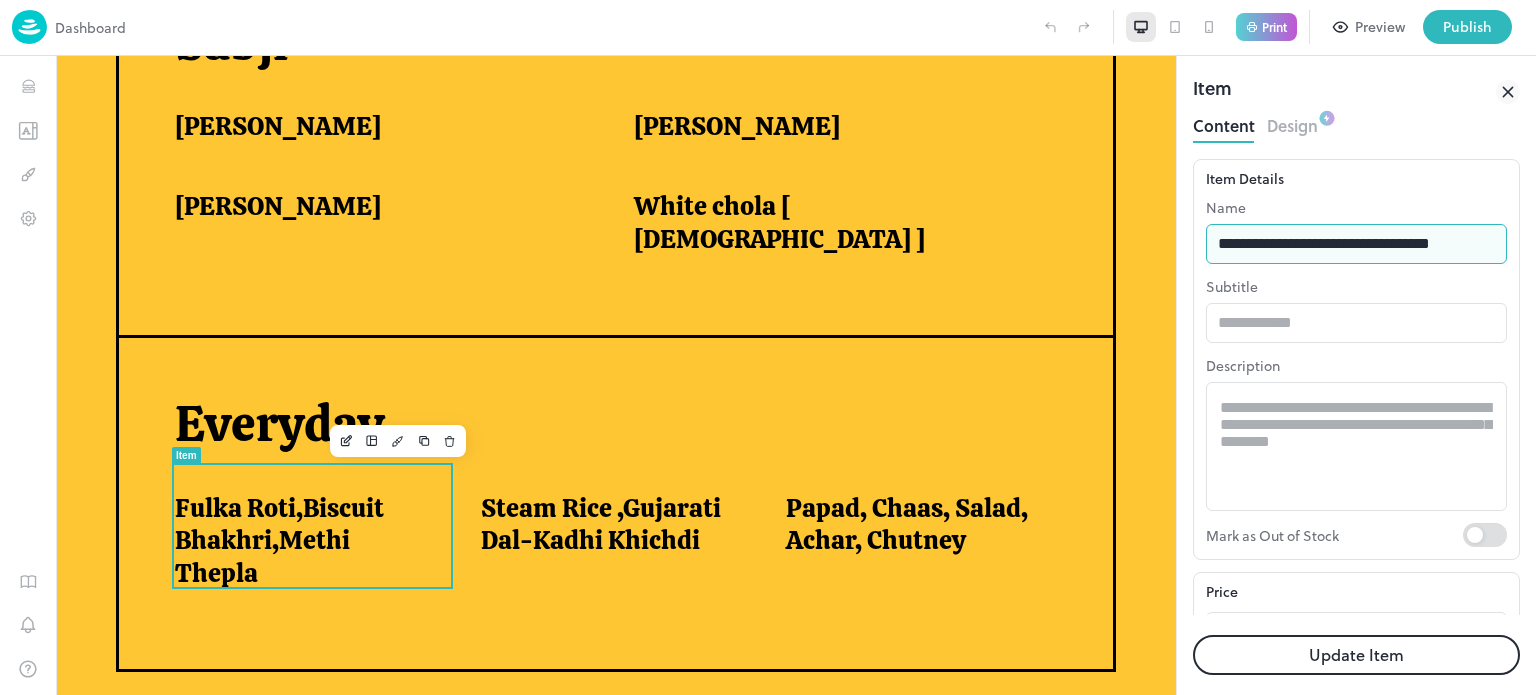 click on "**********" at bounding box center [1356, 244] 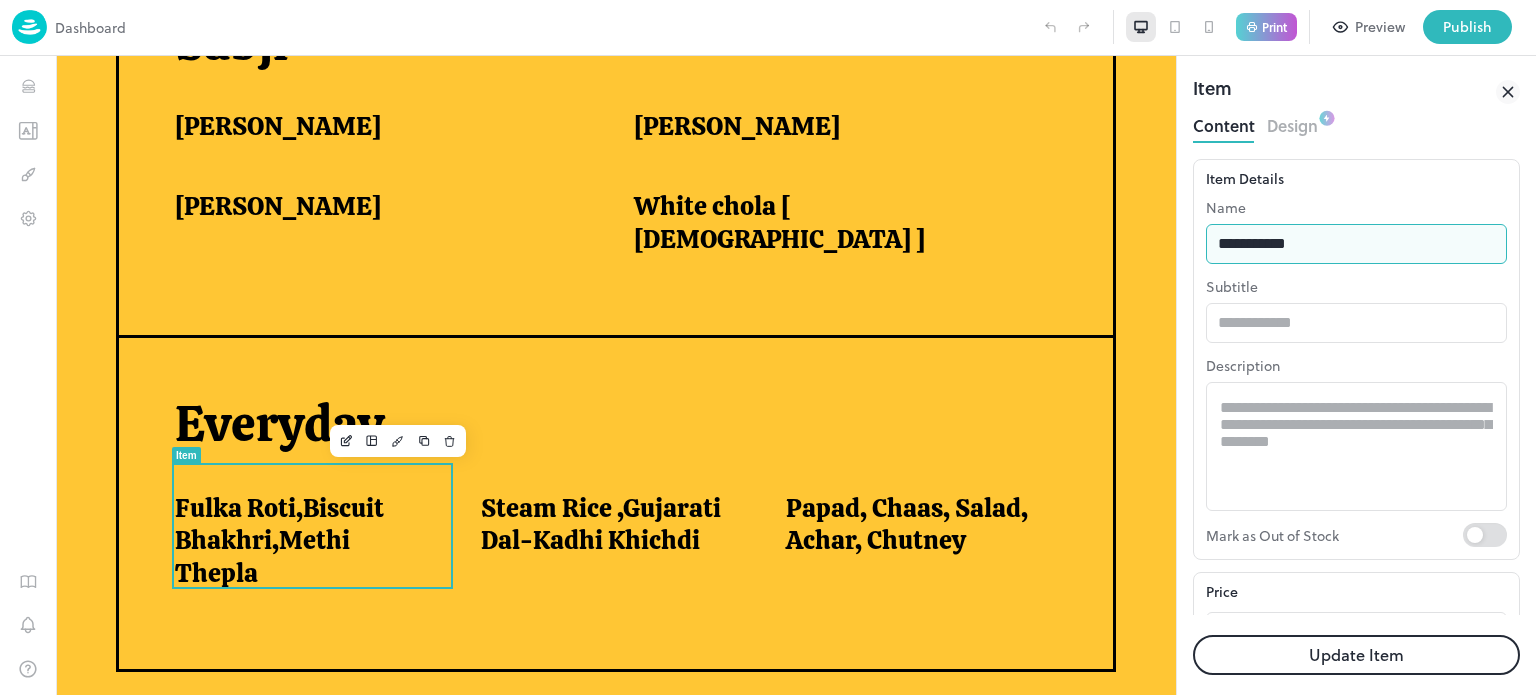 type on "**********" 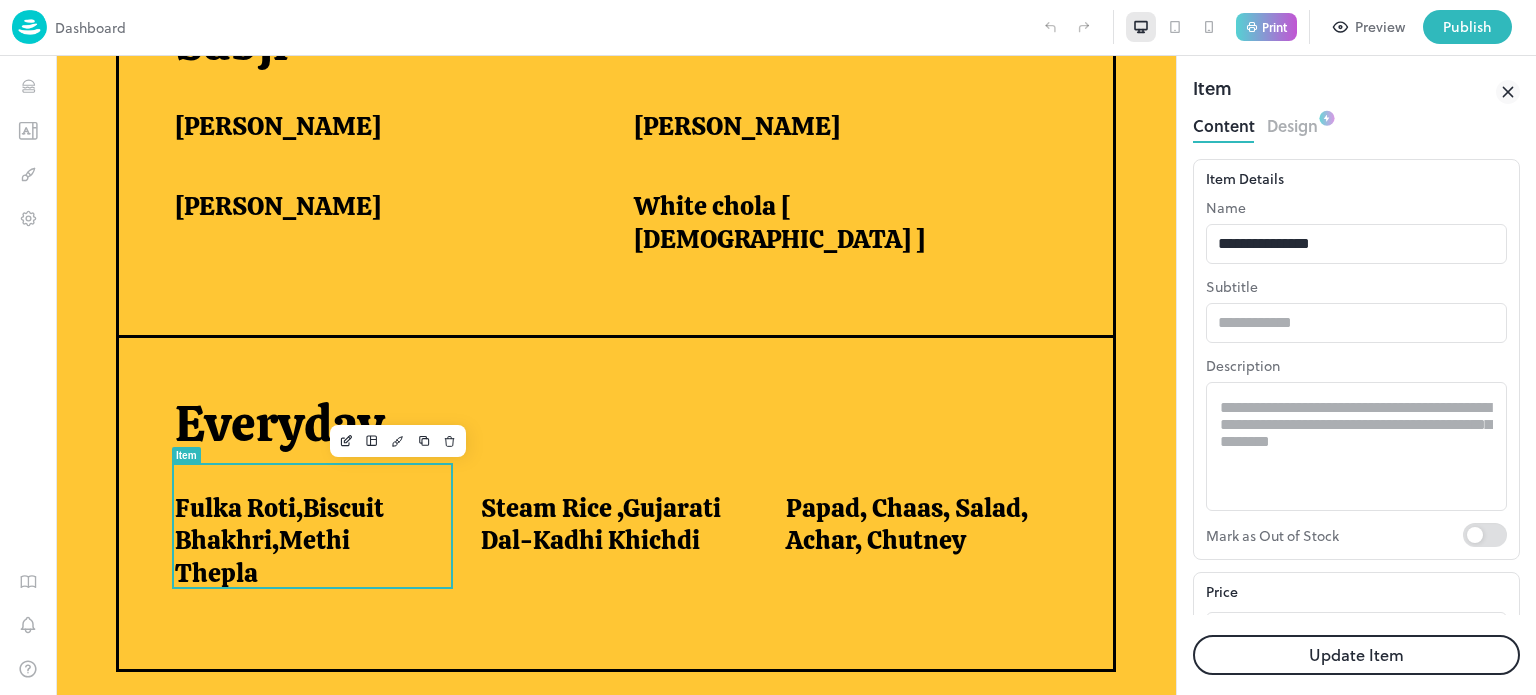 click on "Update Item" at bounding box center [1356, 655] 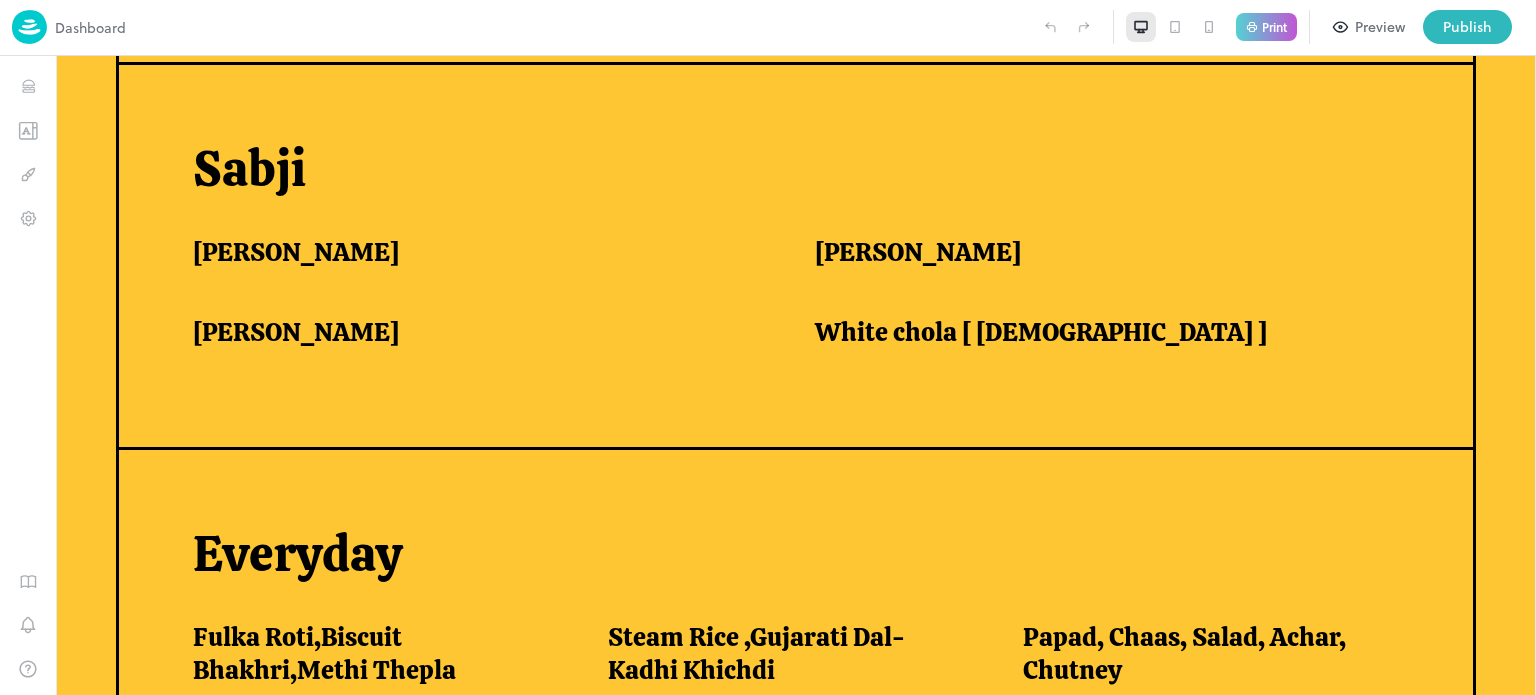 scroll, scrollTop: 1544, scrollLeft: 0, axis: vertical 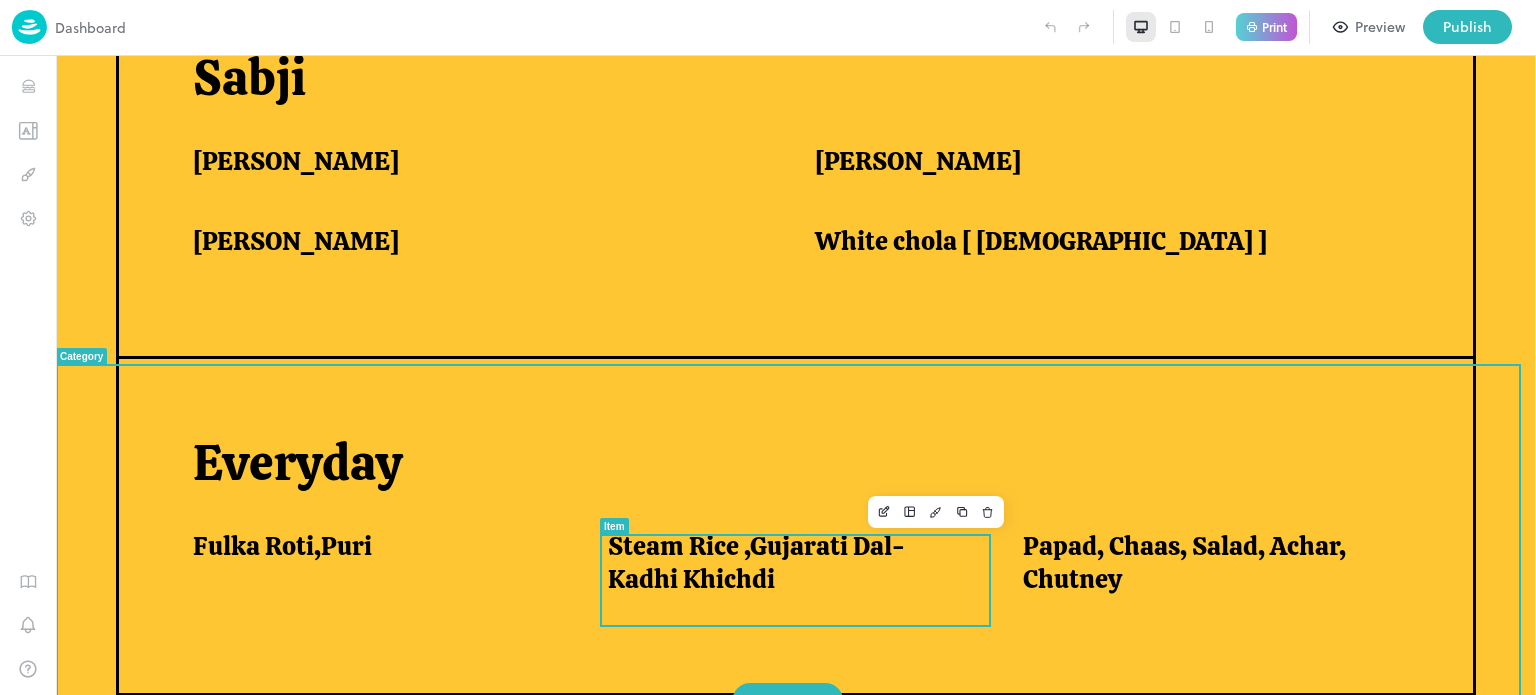 click on "Steam Rice ,Gujarati Dal-Kadhi Khichdi" at bounding box center [791, 562] 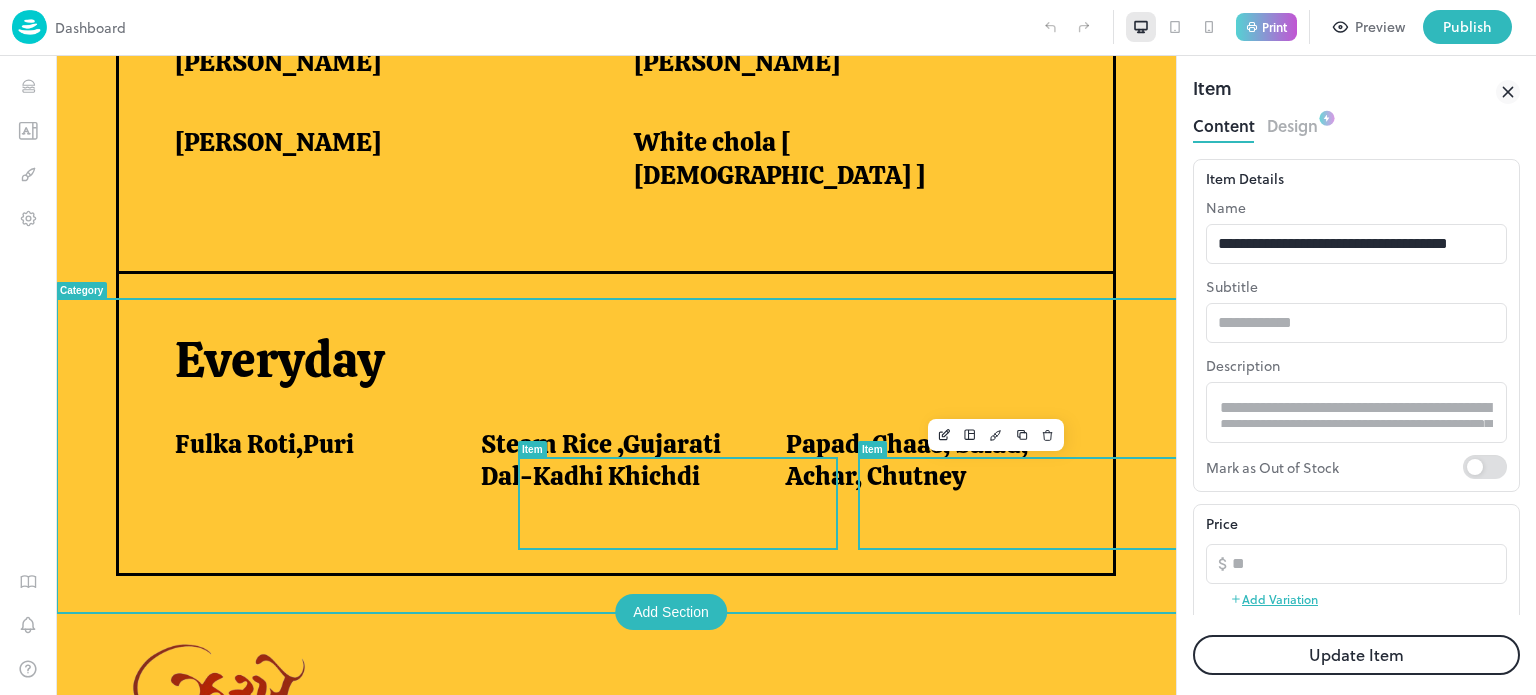 scroll, scrollTop: 1453, scrollLeft: 0, axis: vertical 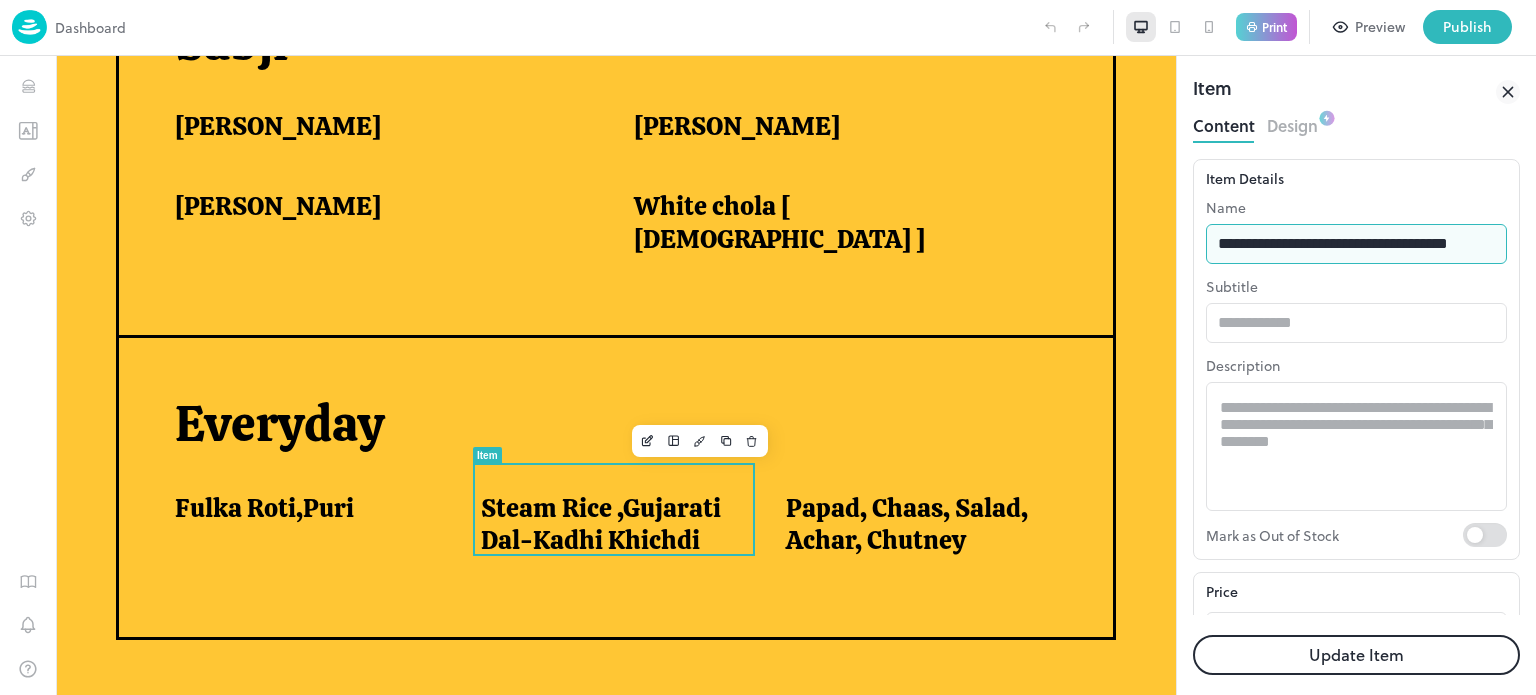 click on "**********" at bounding box center (1356, 244) 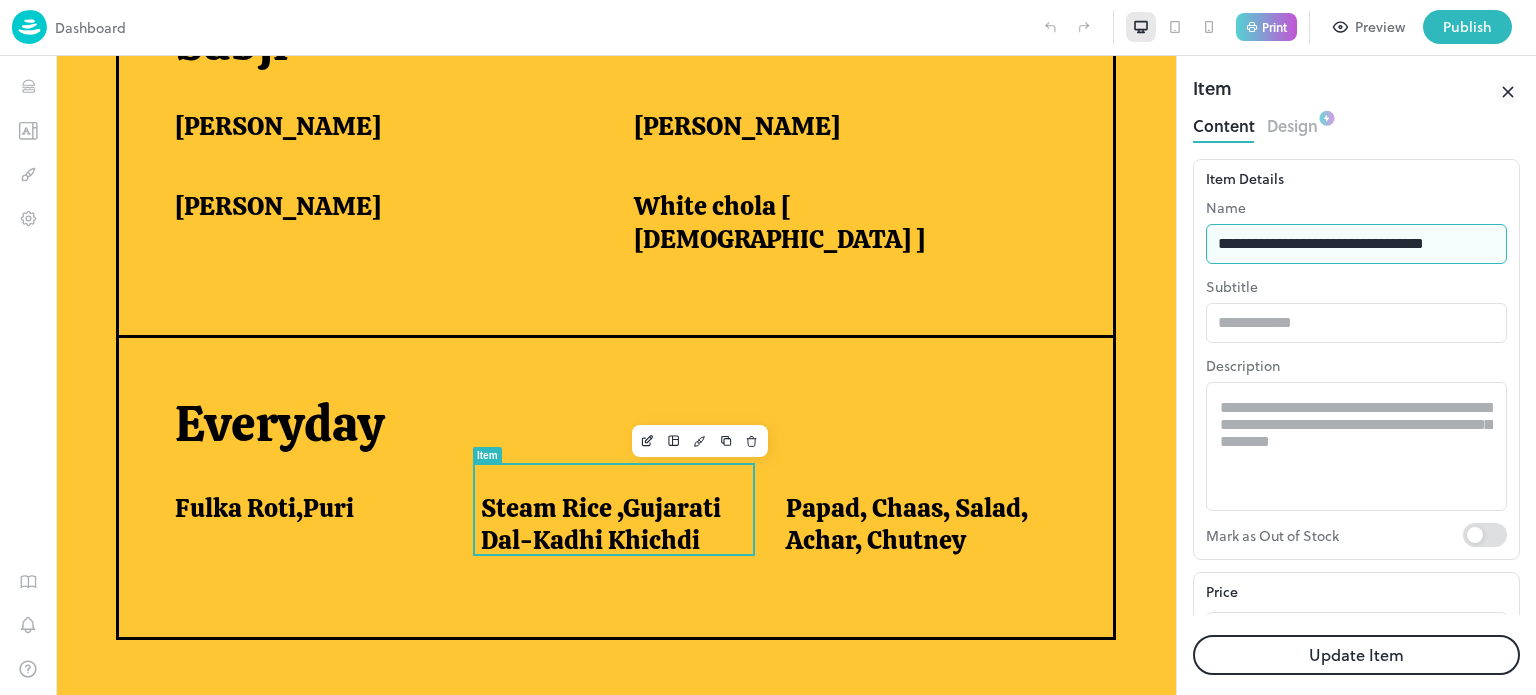 click on "**********" at bounding box center (1356, 244) 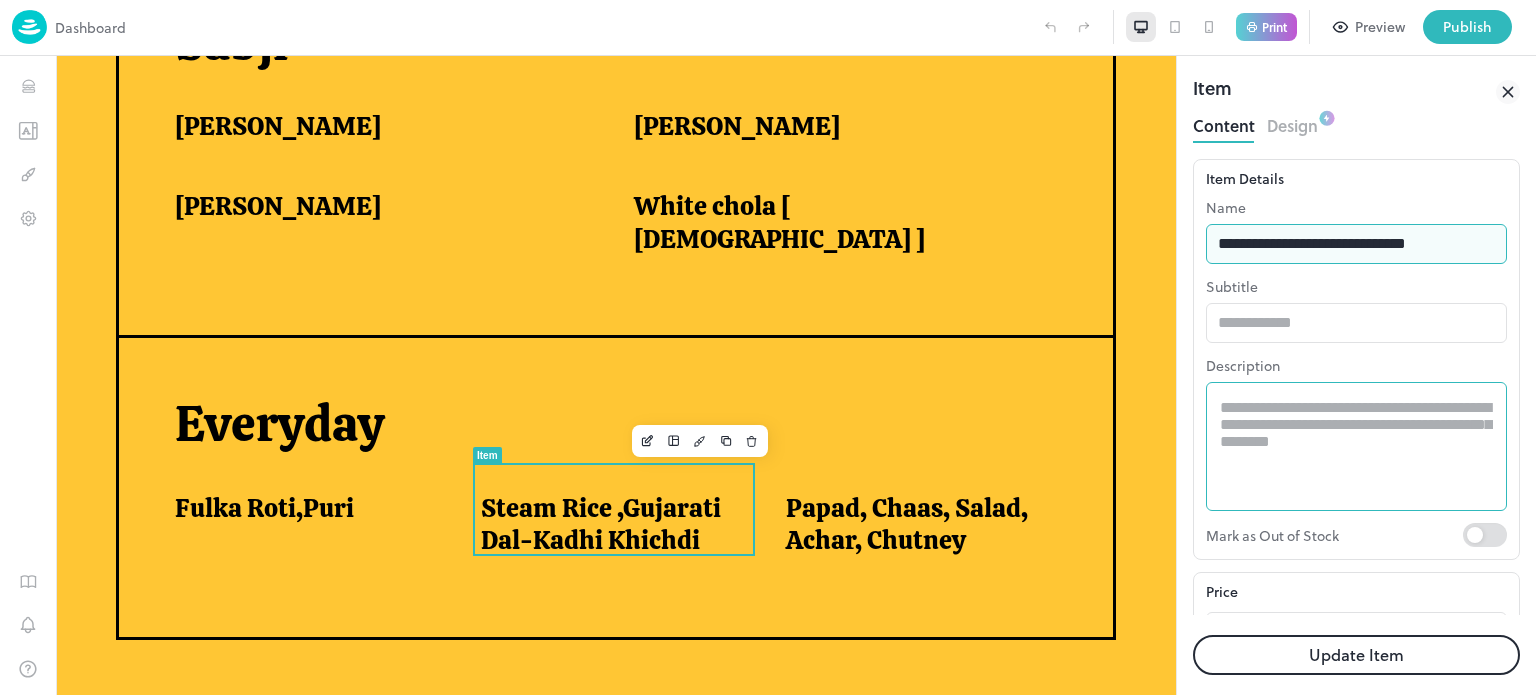 type on "**********" 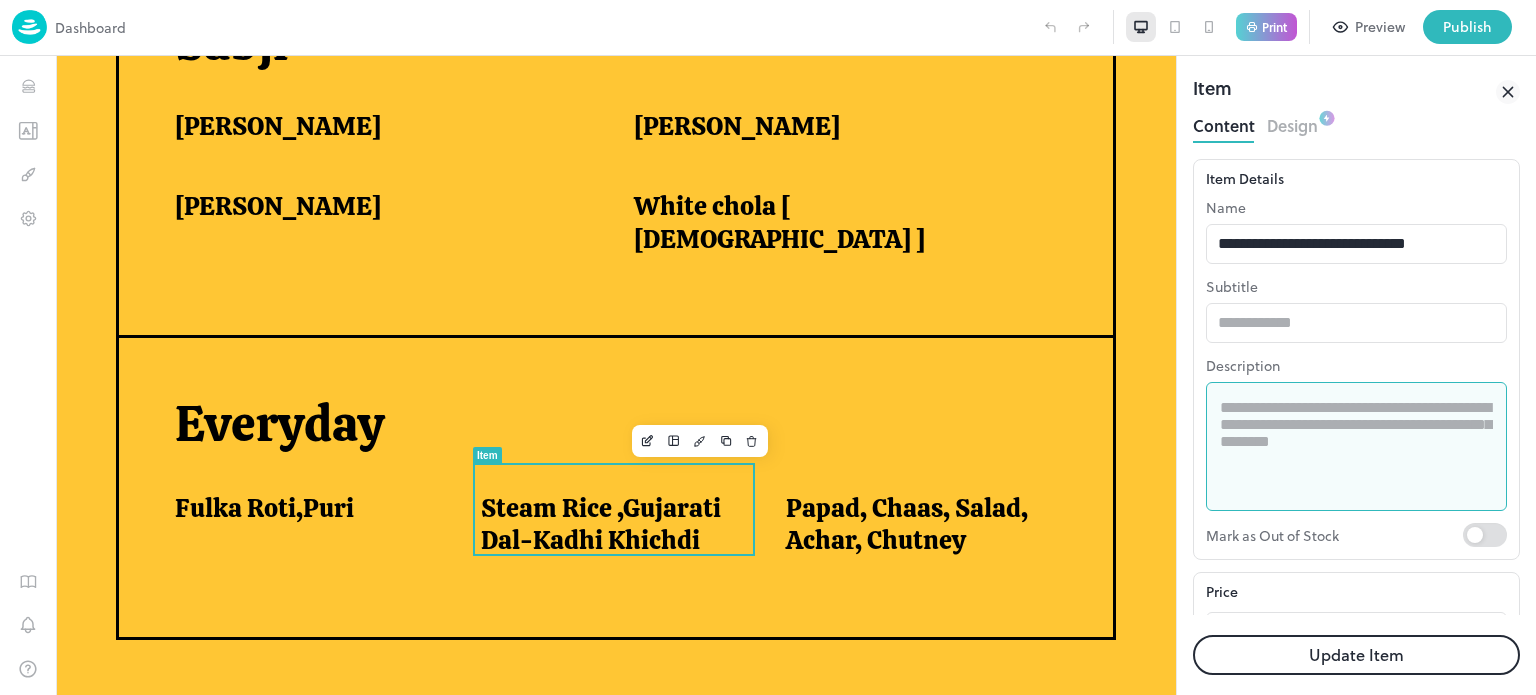 click at bounding box center [1356, 447] 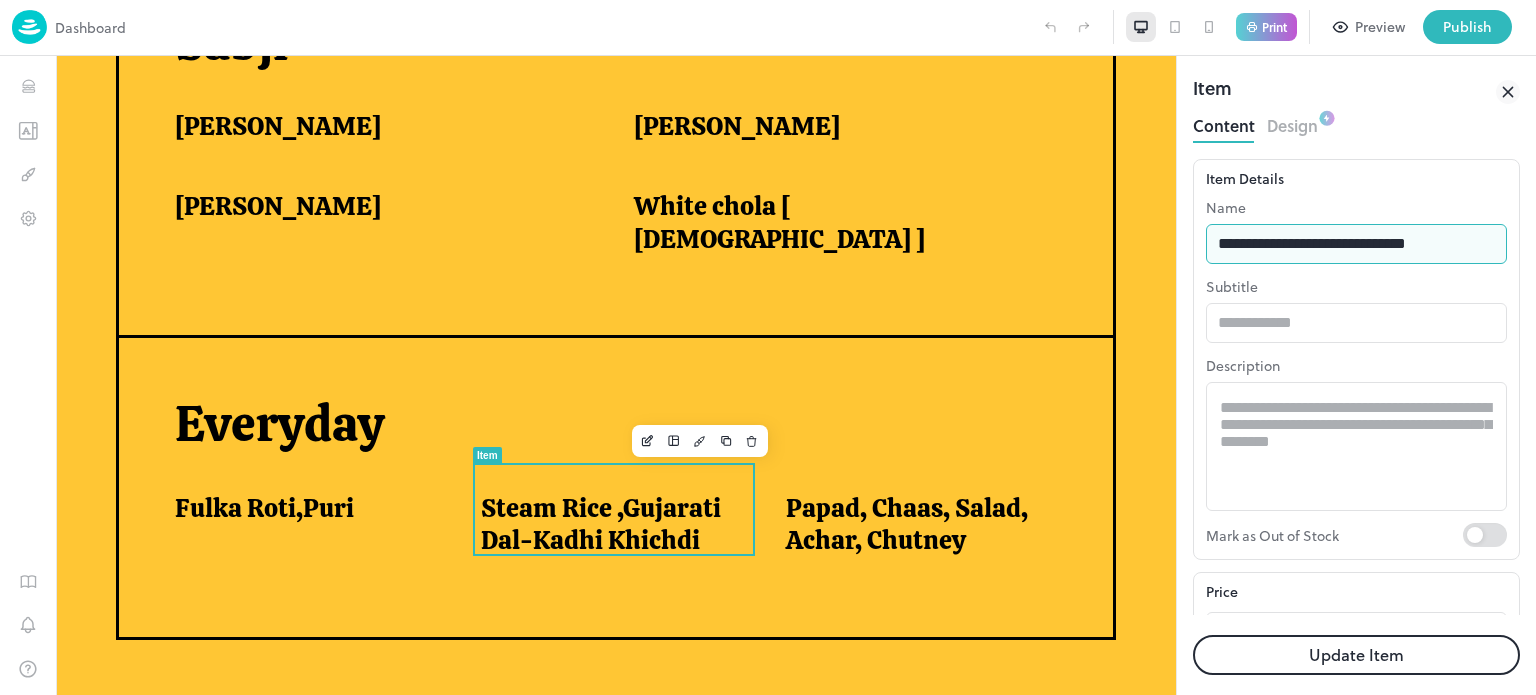click on "**********" at bounding box center (1356, 244) 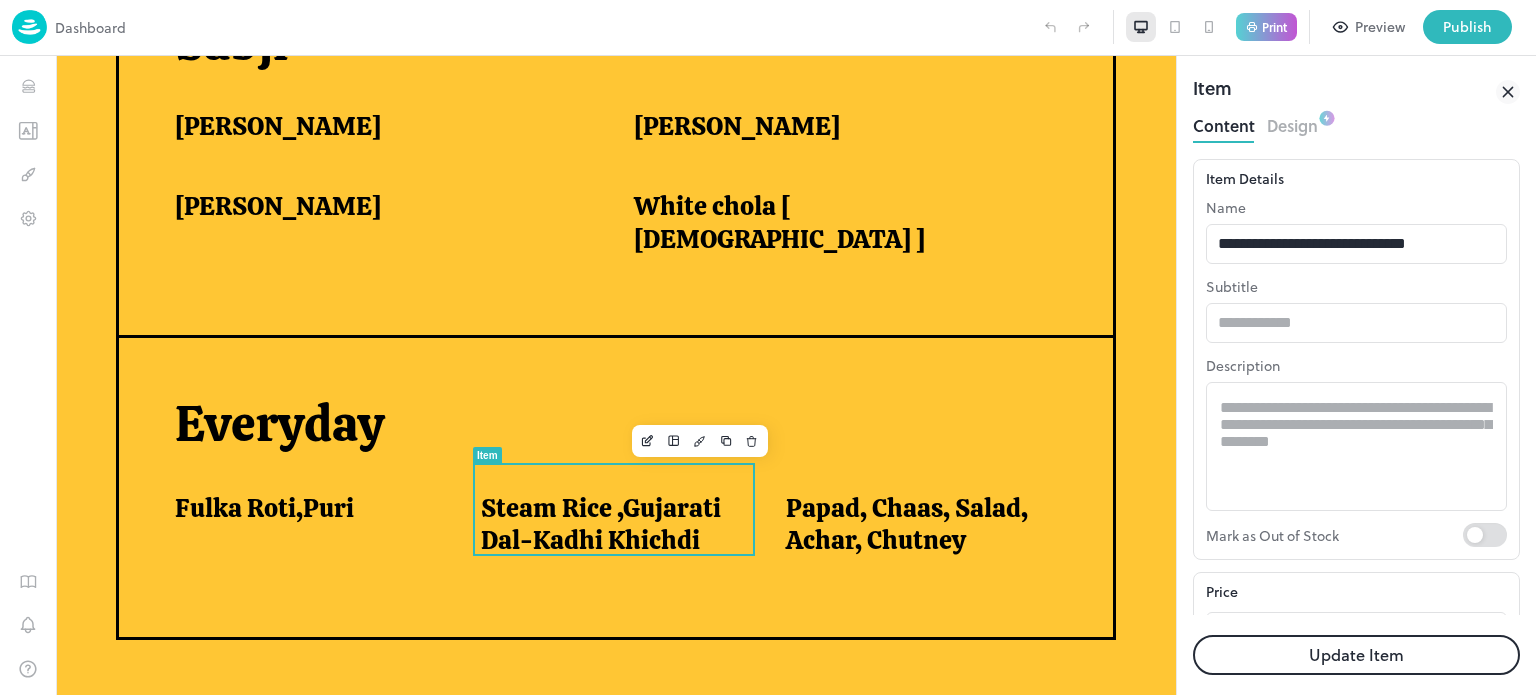 click on "Update Item" at bounding box center (1356, 655) 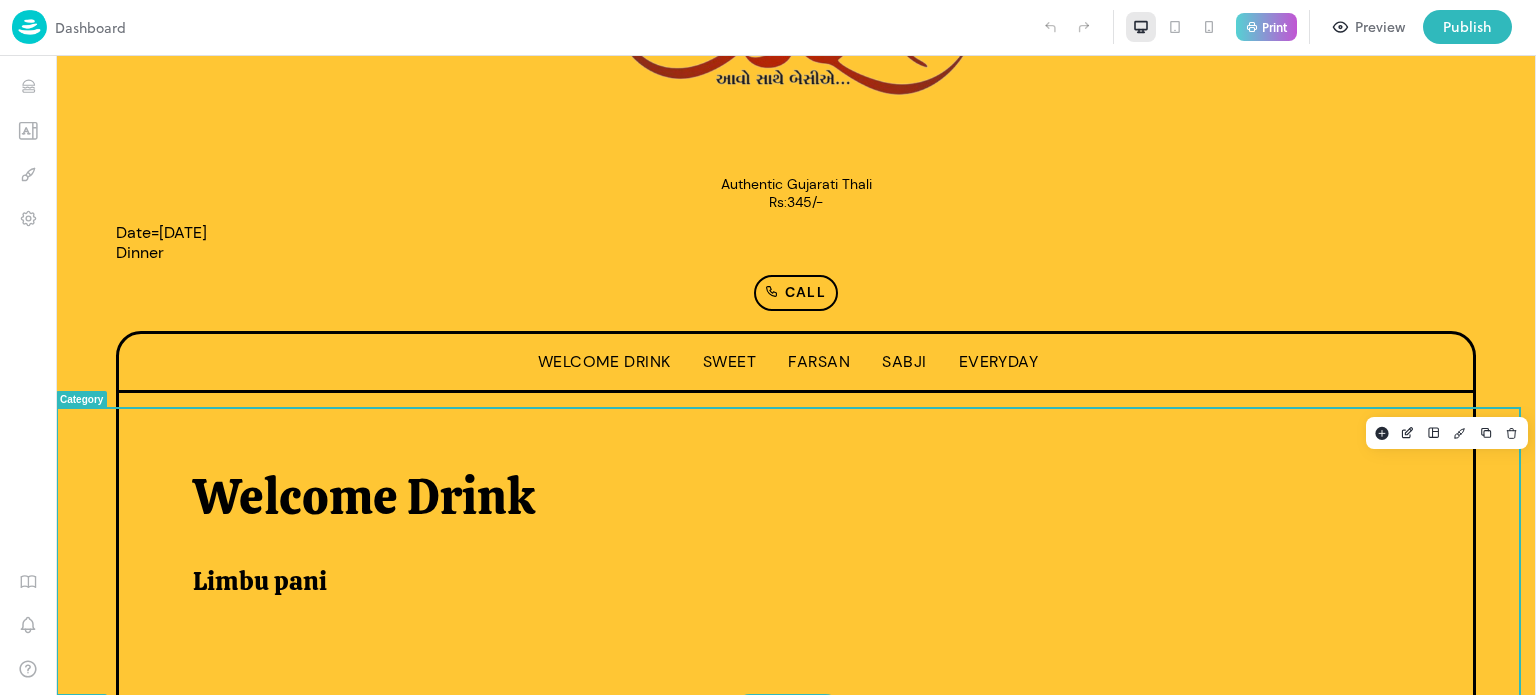 scroll, scrollTop: 208, scrollLeft: 0, axis: vertical 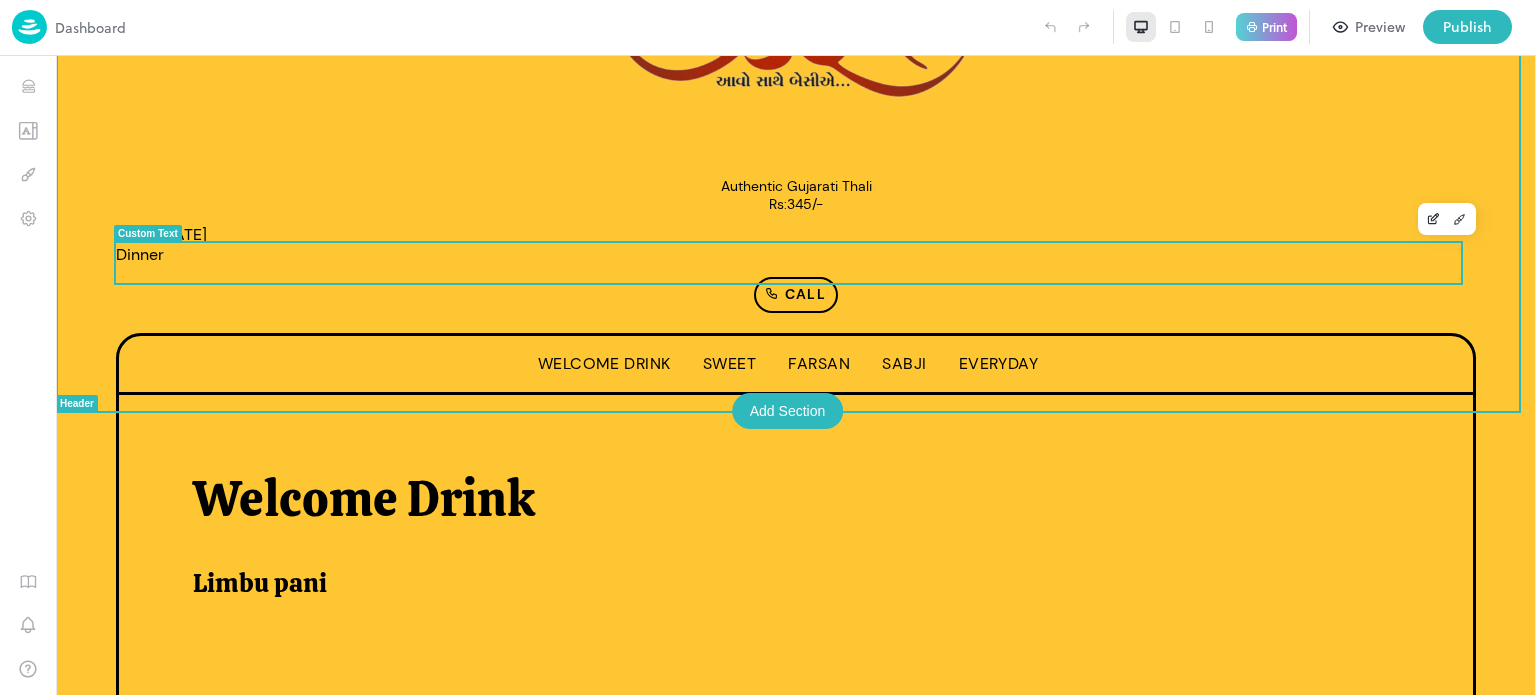click on "Date=[DATE]
Dinner" at bounding box center (796, 245) 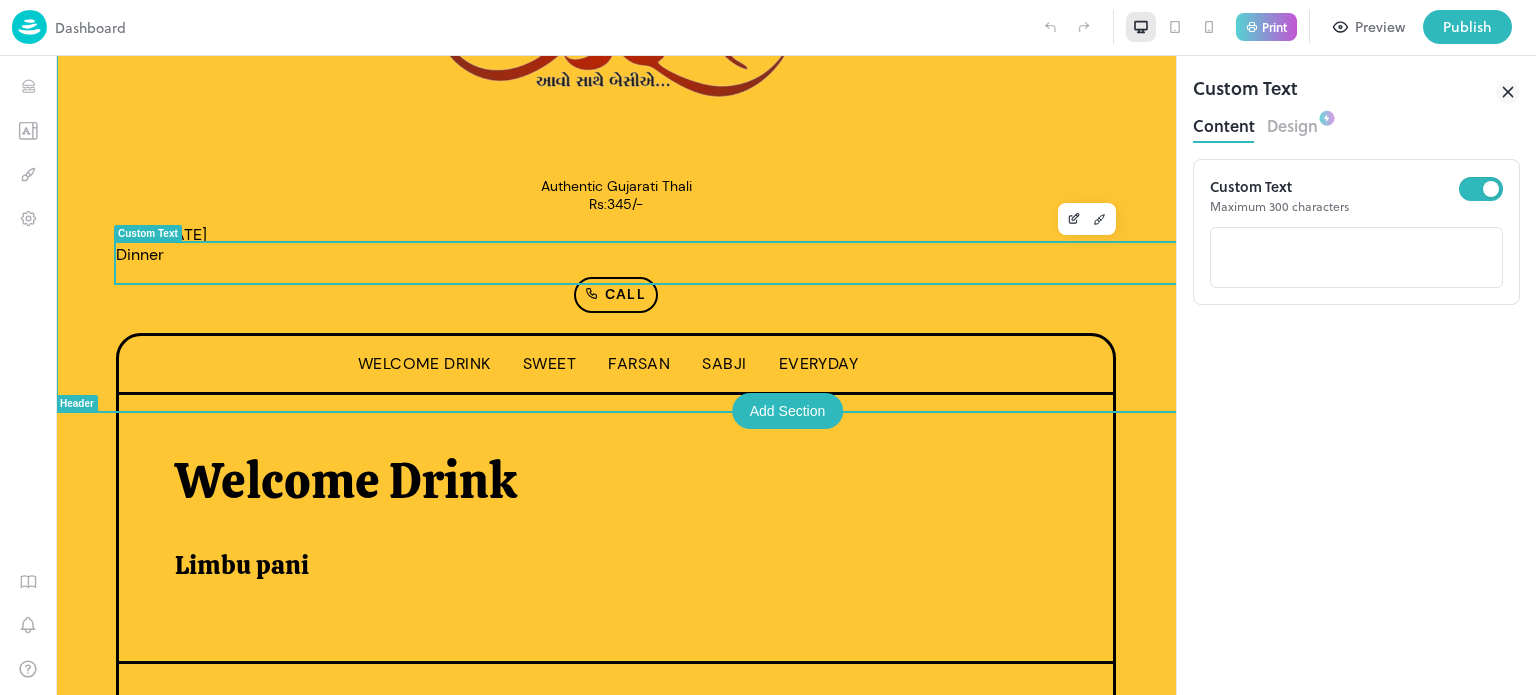 scroll, scrollTop: 0, scrollLeft: 0, axis: both 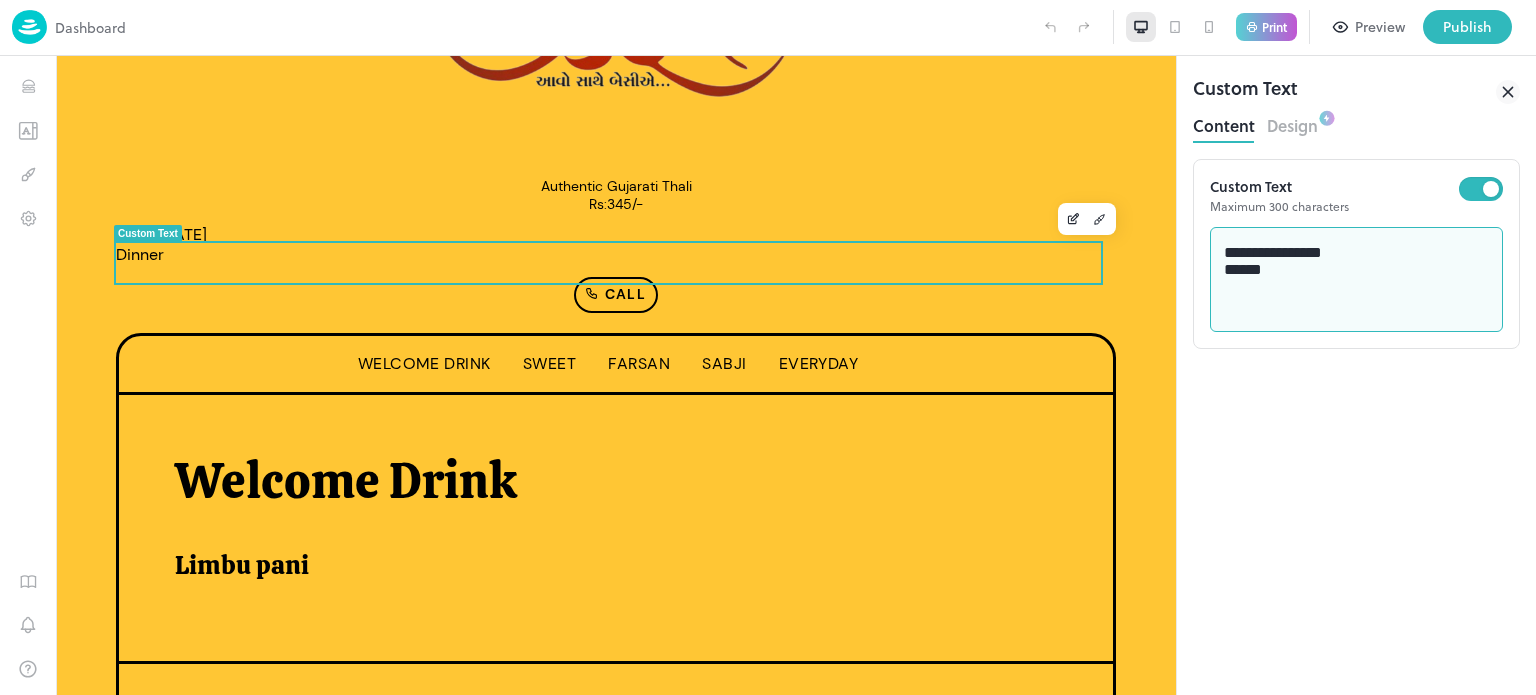 click on "**********" at bounding box center (1357, 280) 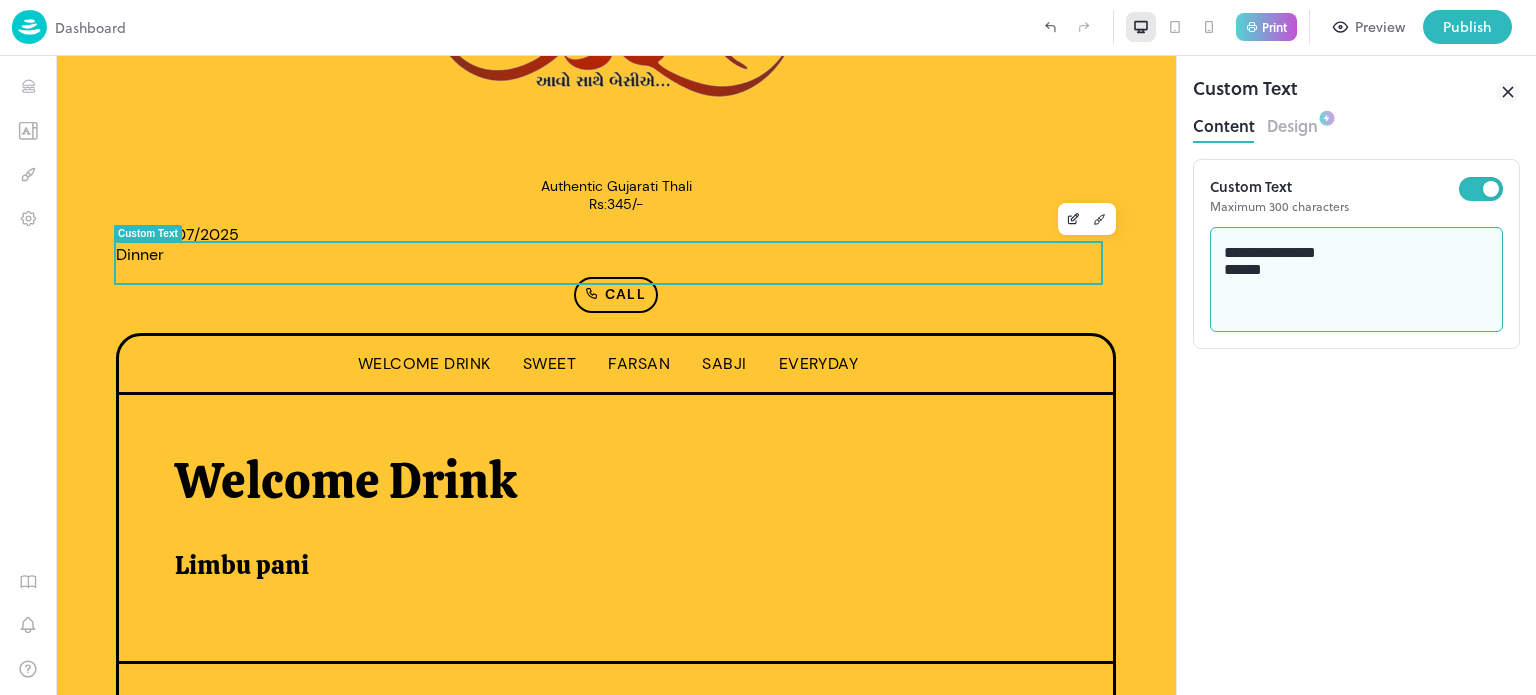 click on "**********" at bounding box center (1357, 280) 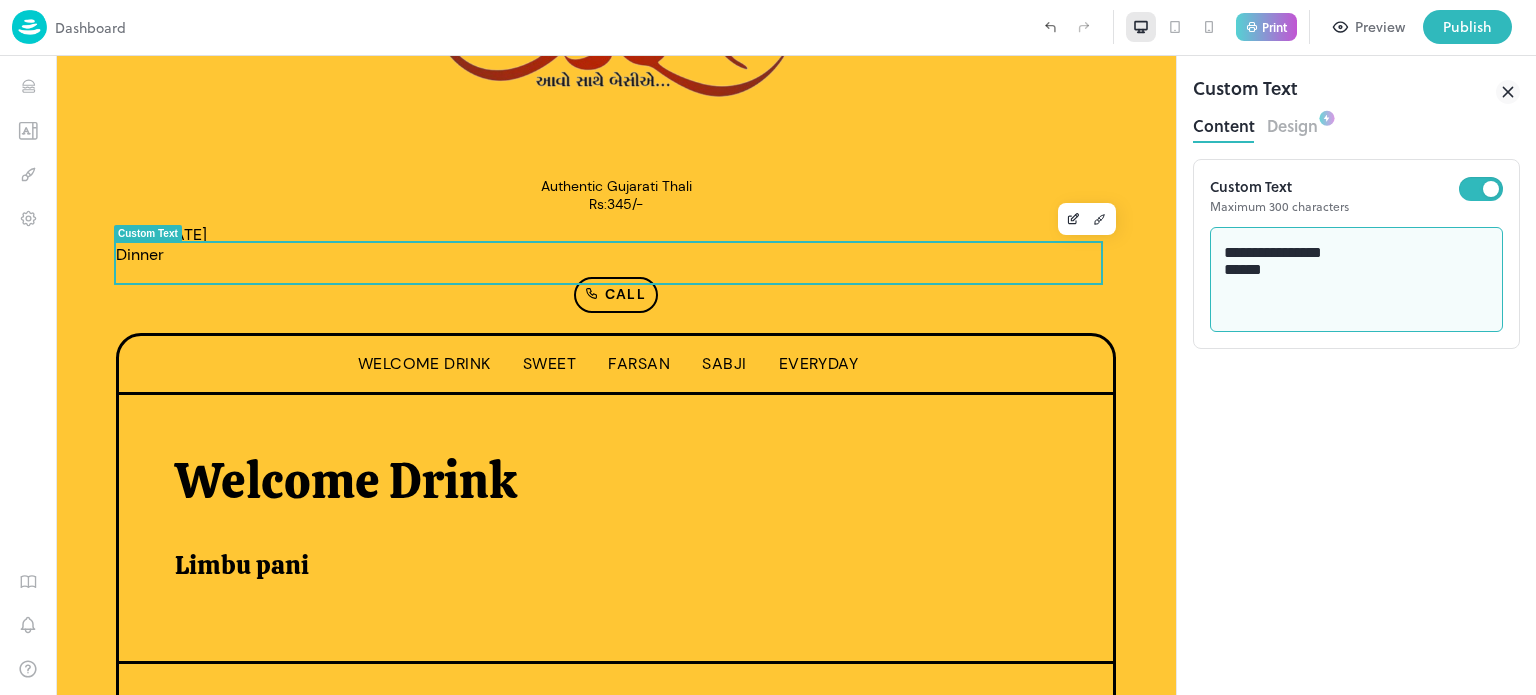 click on "**********" at bounding box center (1357, 280) 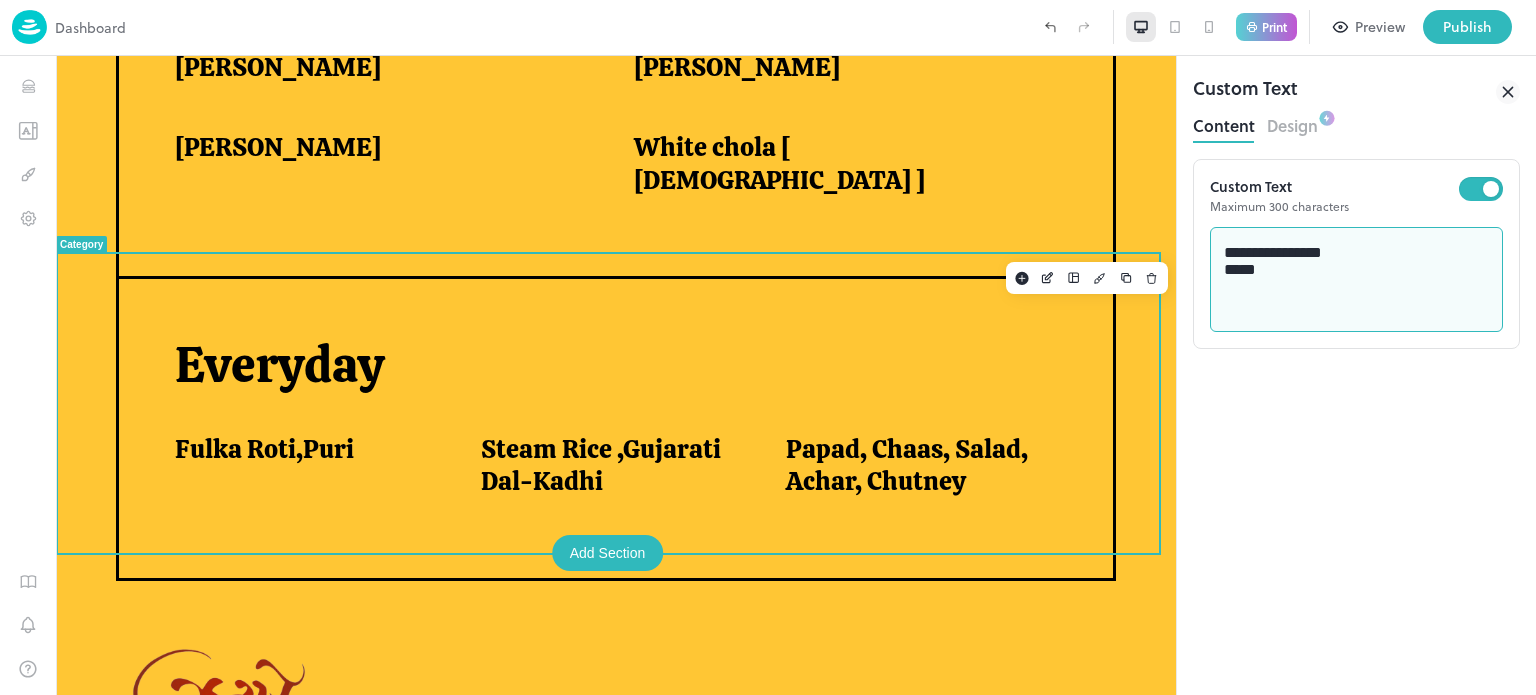 scroll, scrollTop: 1512, scrollLeft: 0, axis: vertical 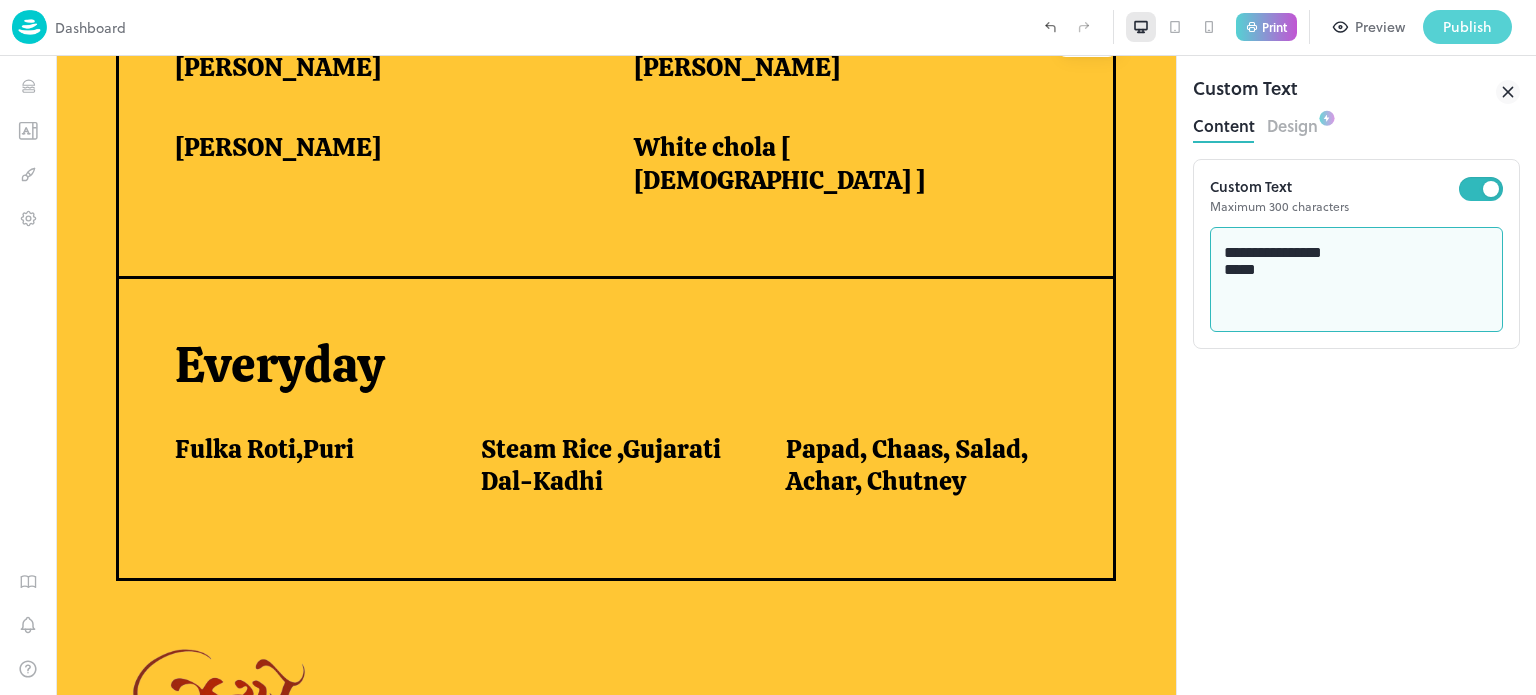 type on "**********" 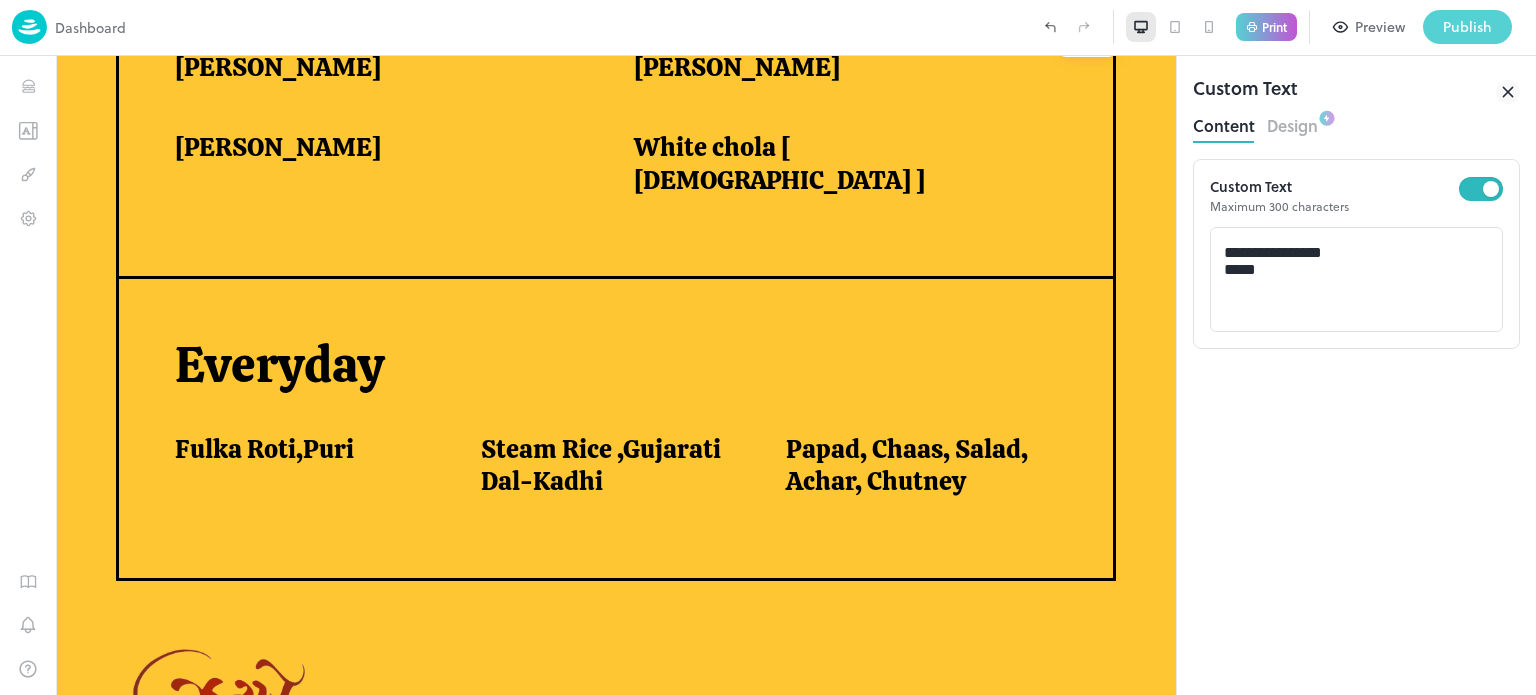 click on "Publish" at bounding box center [1467, 27] 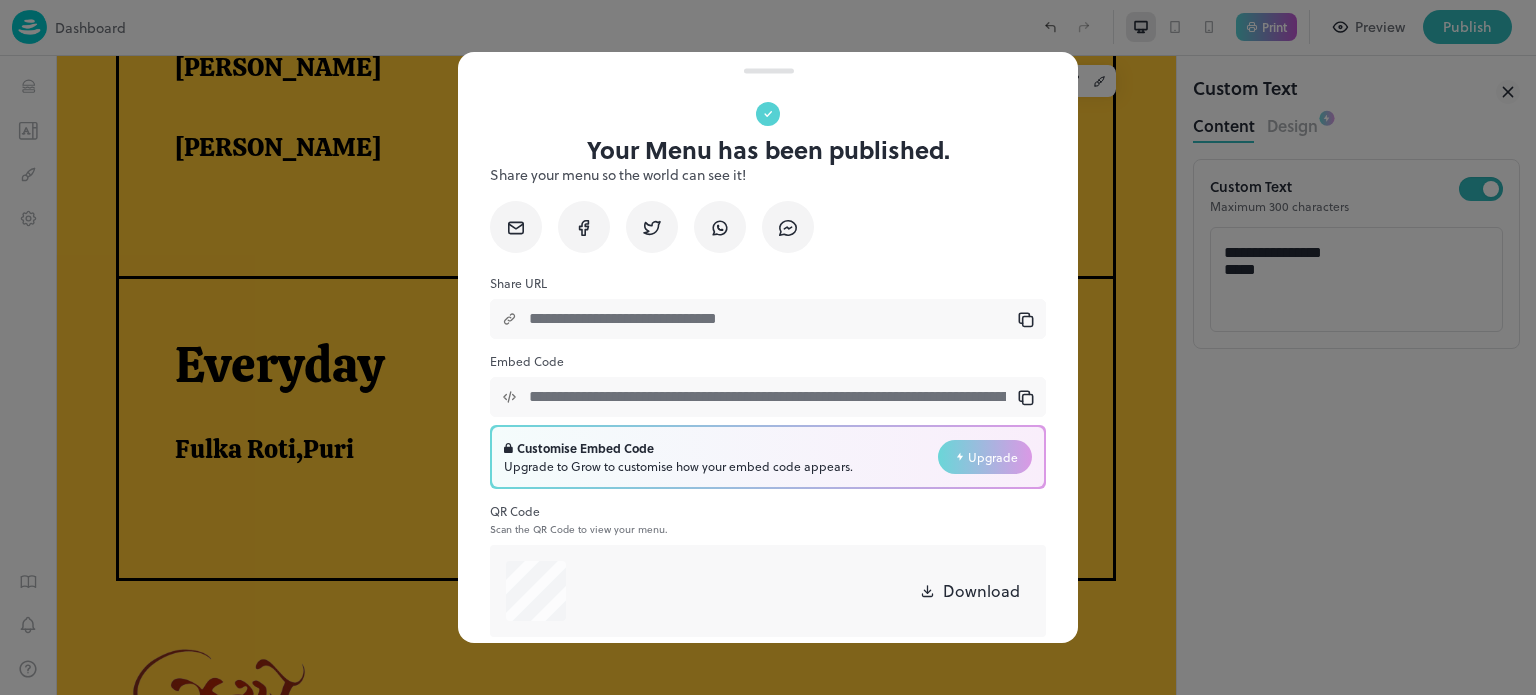 click on "Download" at bounding box center (981, 591) 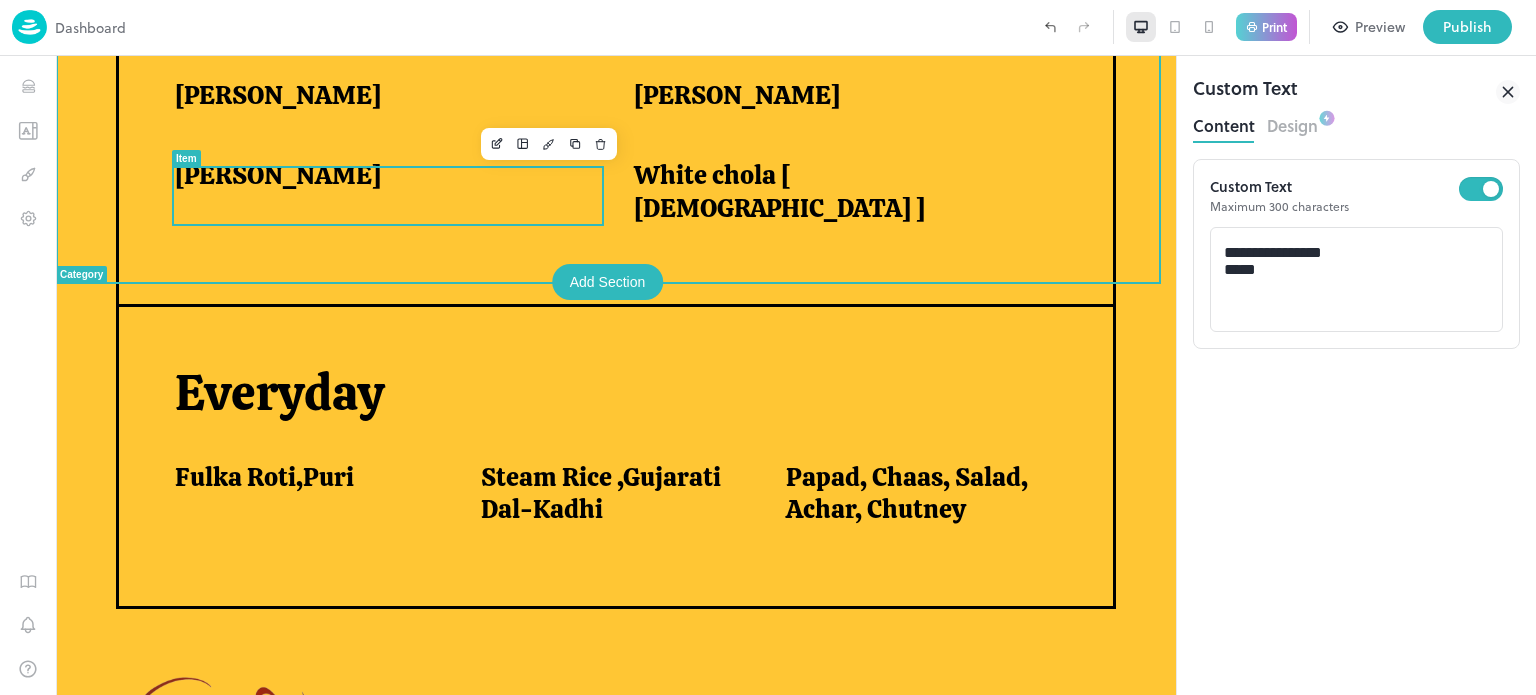 scroll, scrollTop: 1488, scrollLeft: 0, axis: vertical 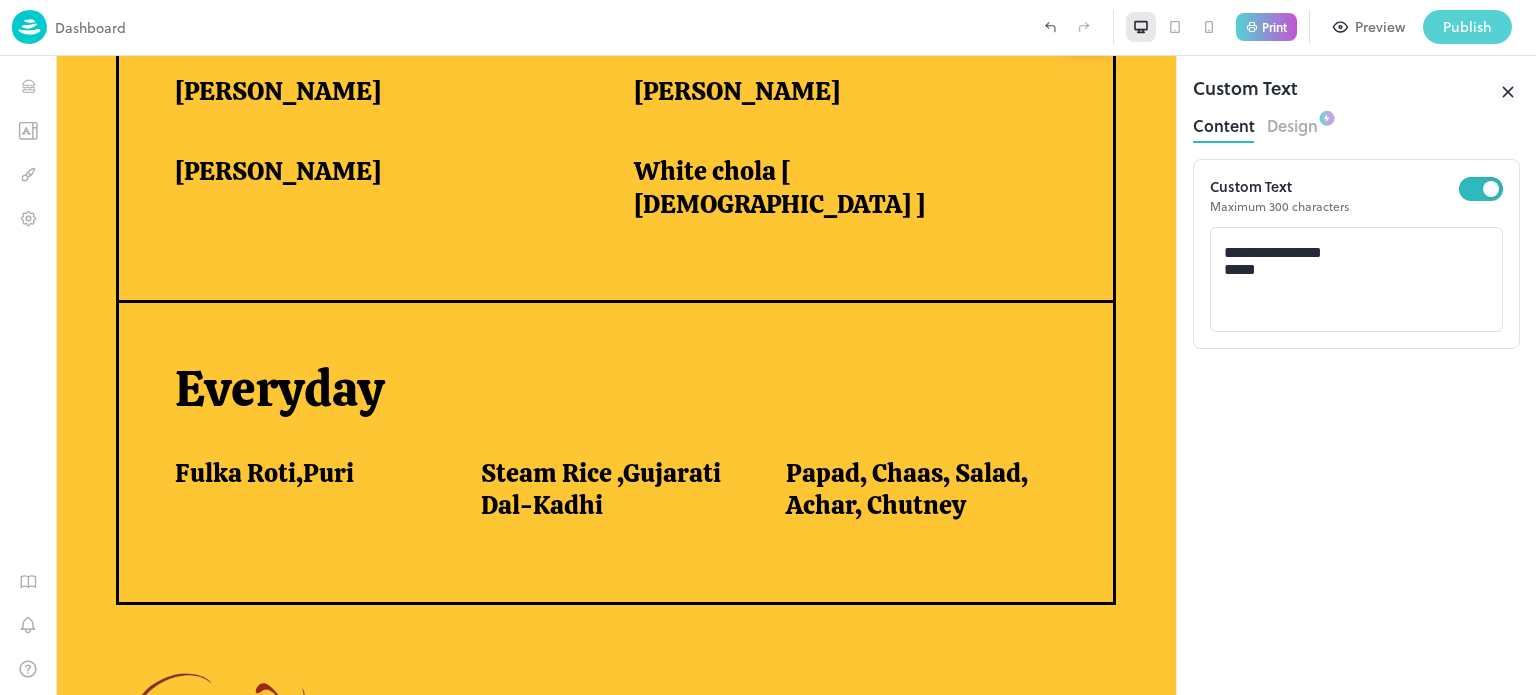click on "Publish" at bounding box center (1467, 27) 